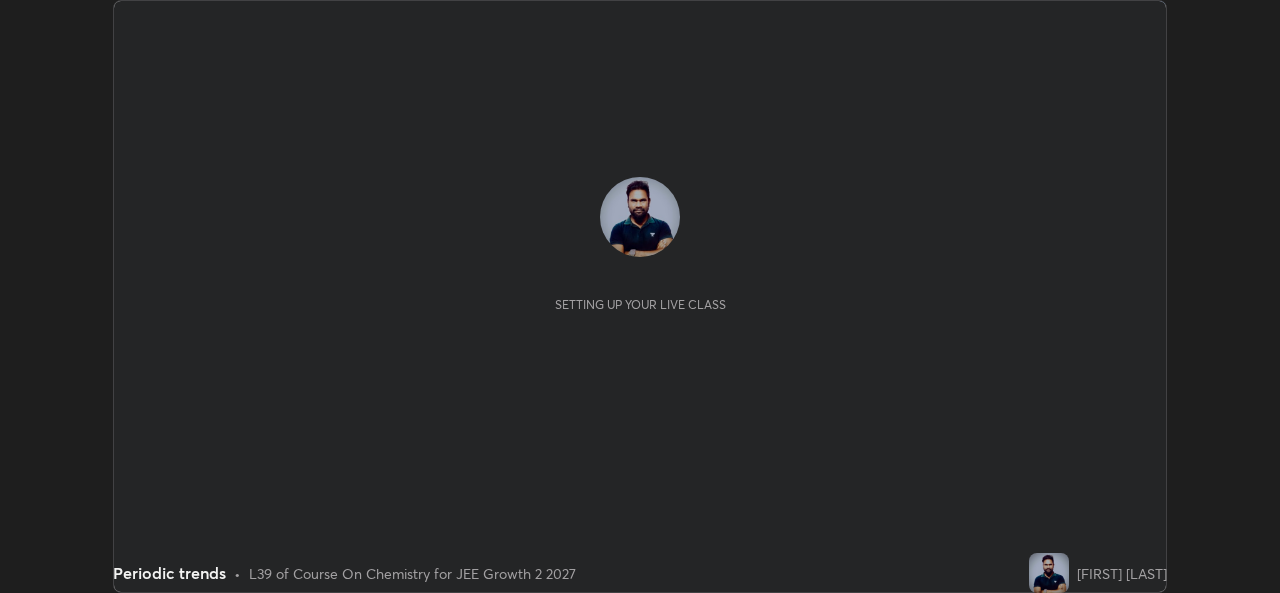 scroll, scrollTop: 0, scrollLeft: 0, axis: both 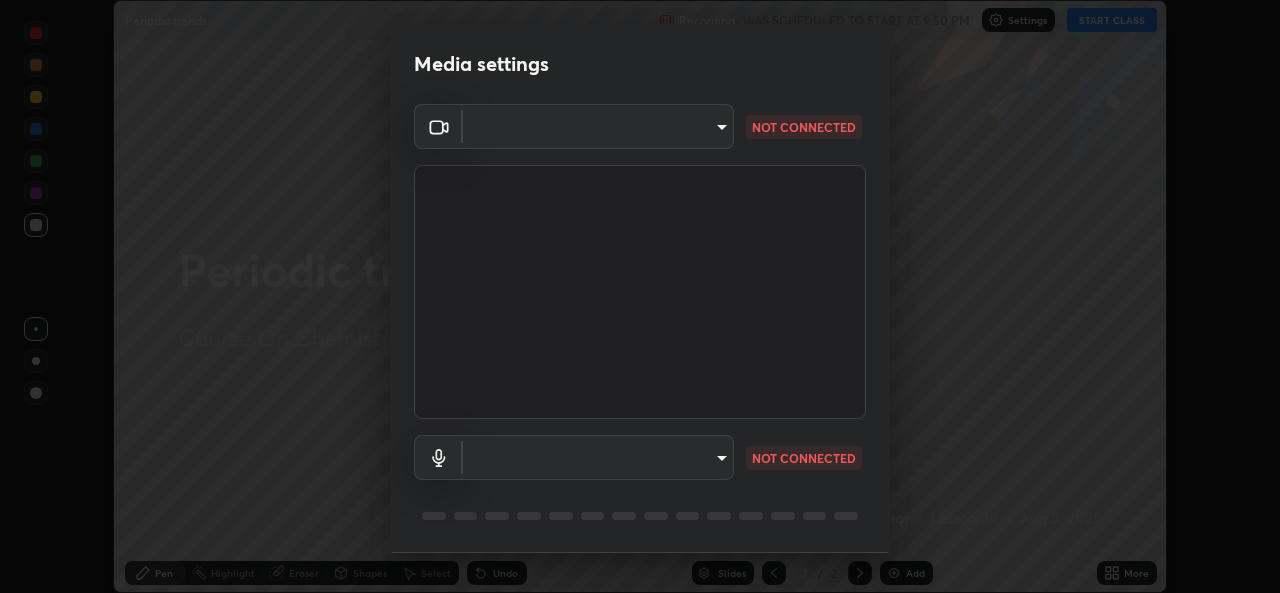 type on "ef33830f0056553a2f3f2c3f04fb20de188a96123d510d2c3b04342cdf1e2d12" 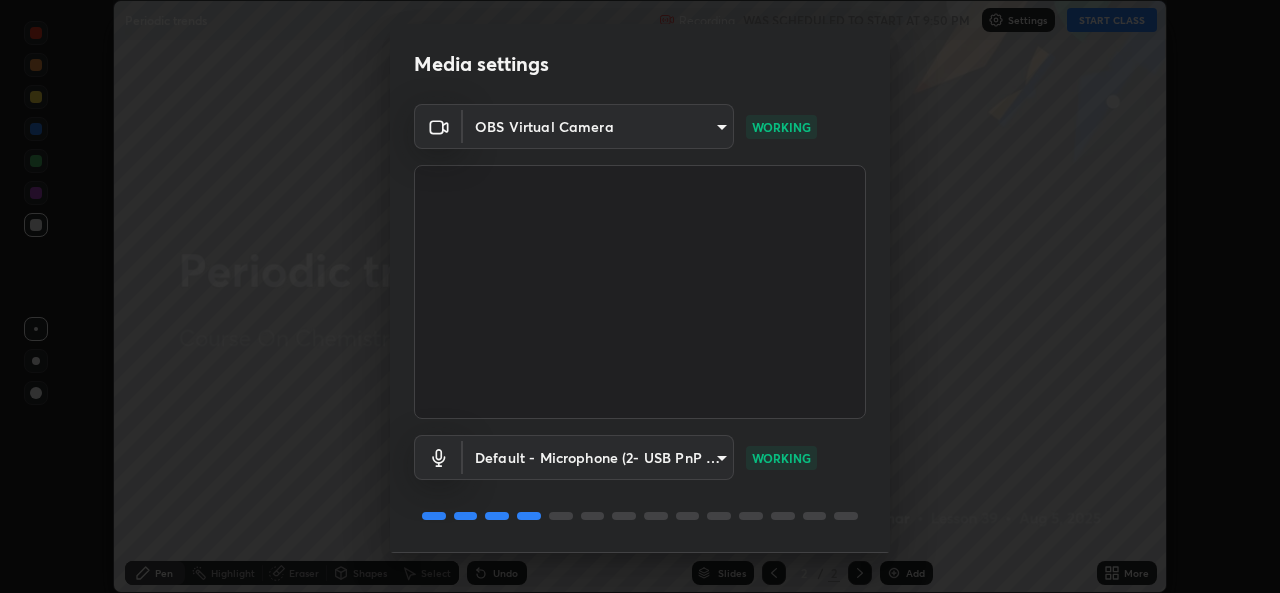 scroll, scrollTop: 63, scrollLeft: 0, axis: vertical 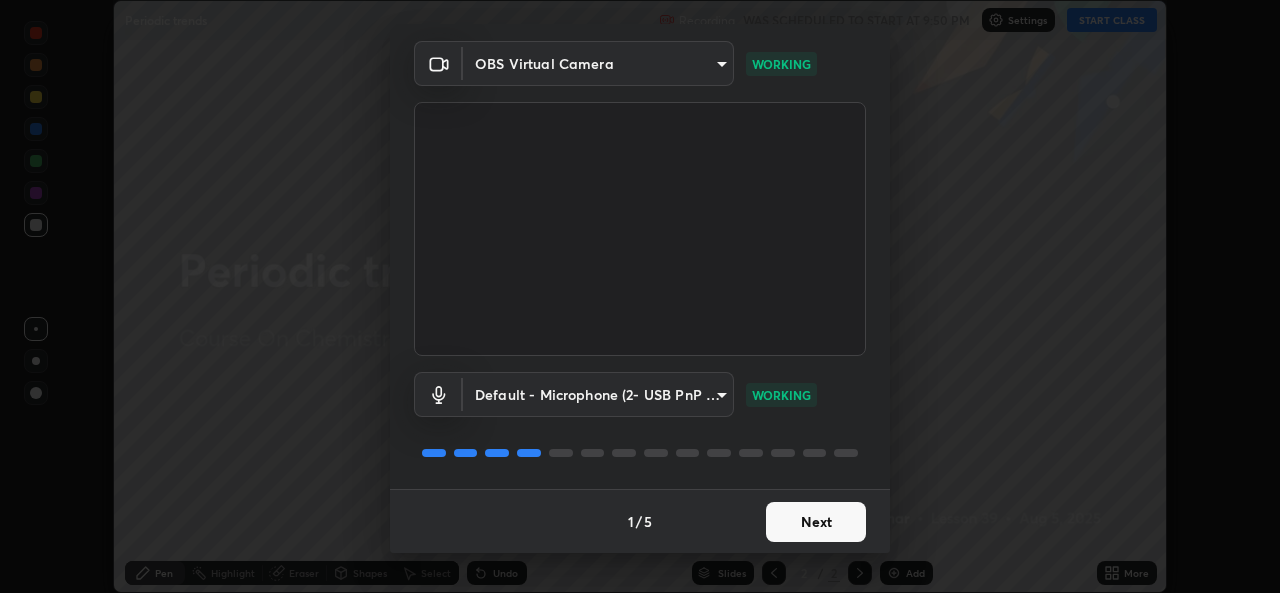 click on "Next" at bounding box center [816, 522] 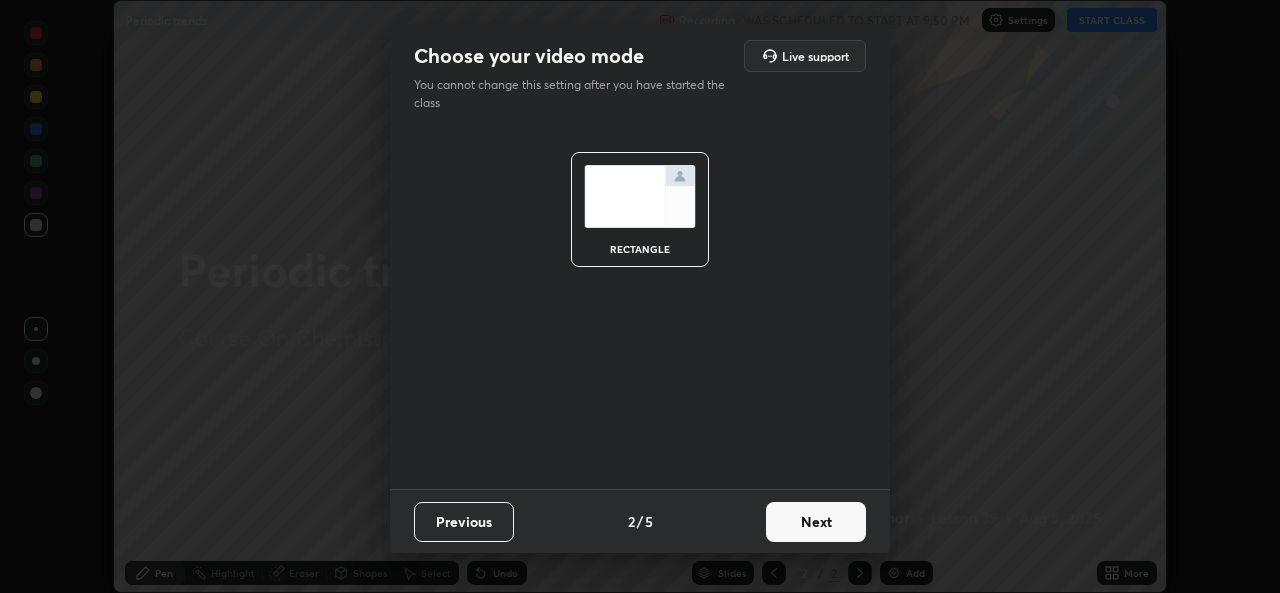 scroll, scrollTop: 0, scrollLeft: 0, axis: both 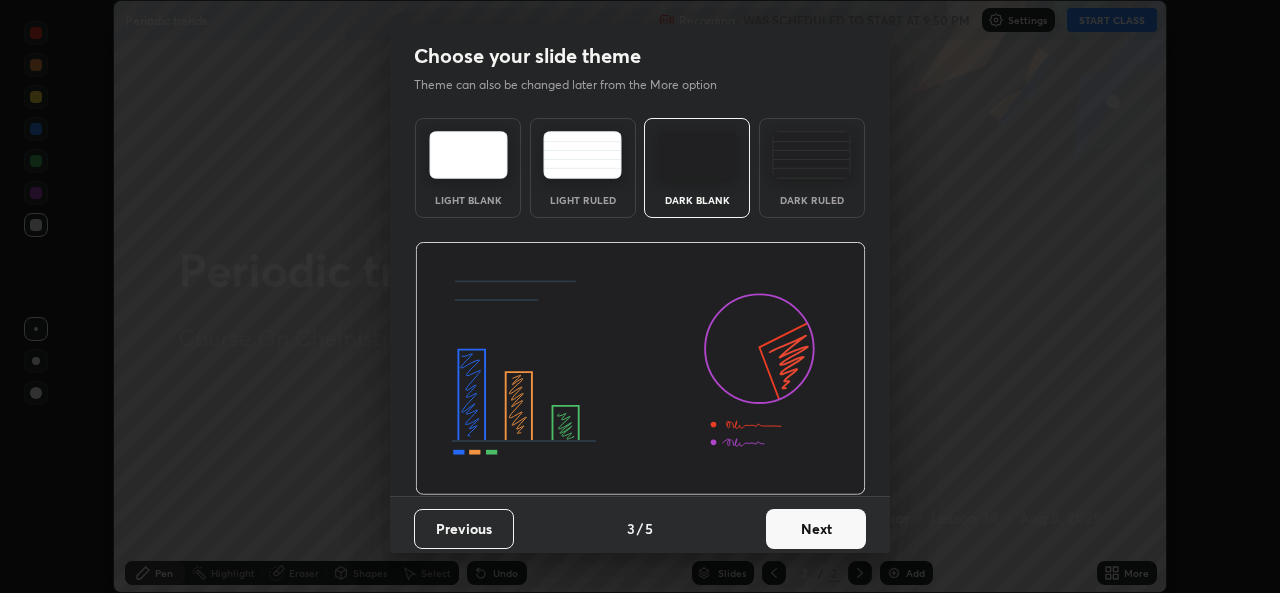 click on "Next" at bounding box center (816, 529) 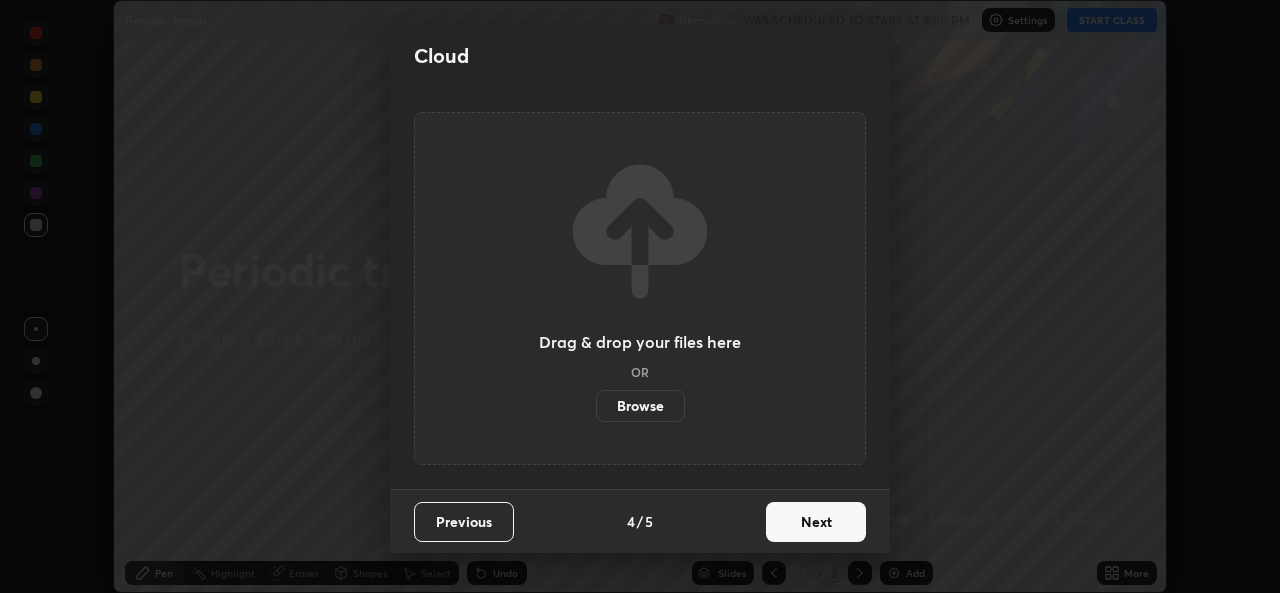 click on "Next" at bounding box center [816, 522] 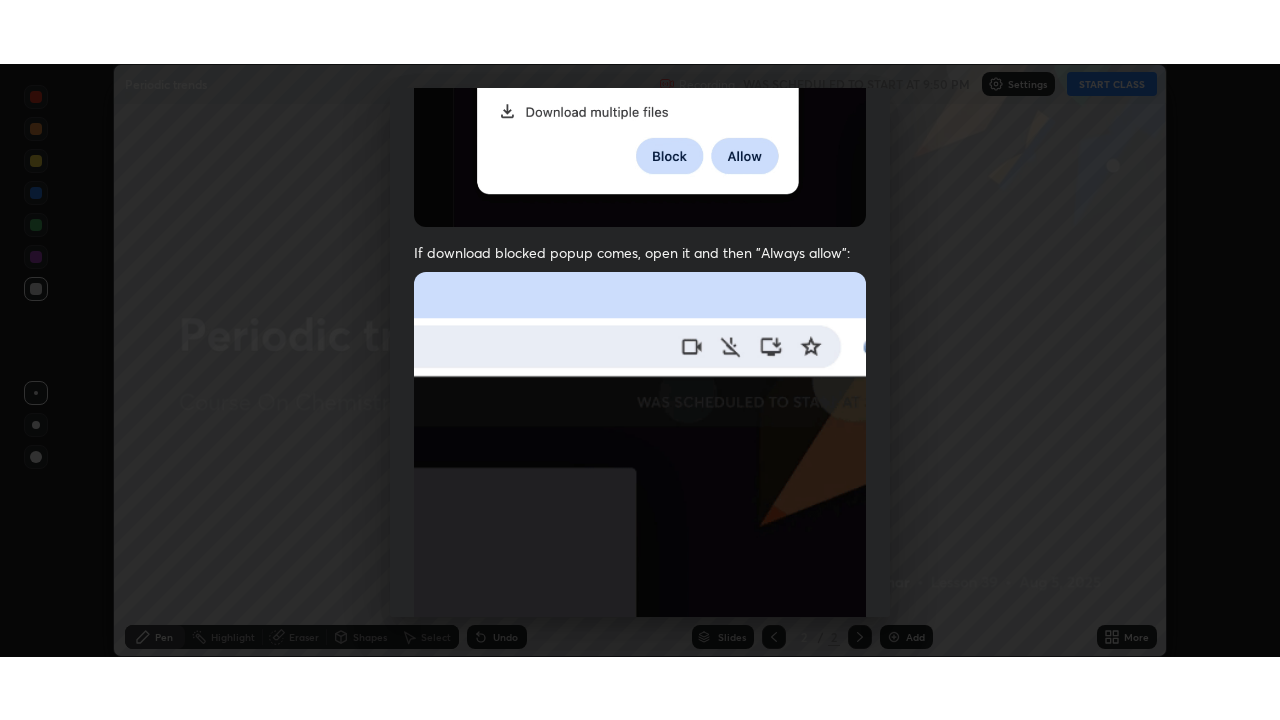 scroll, scrollTop: 471, scrollLeft: 0, axis: vertical 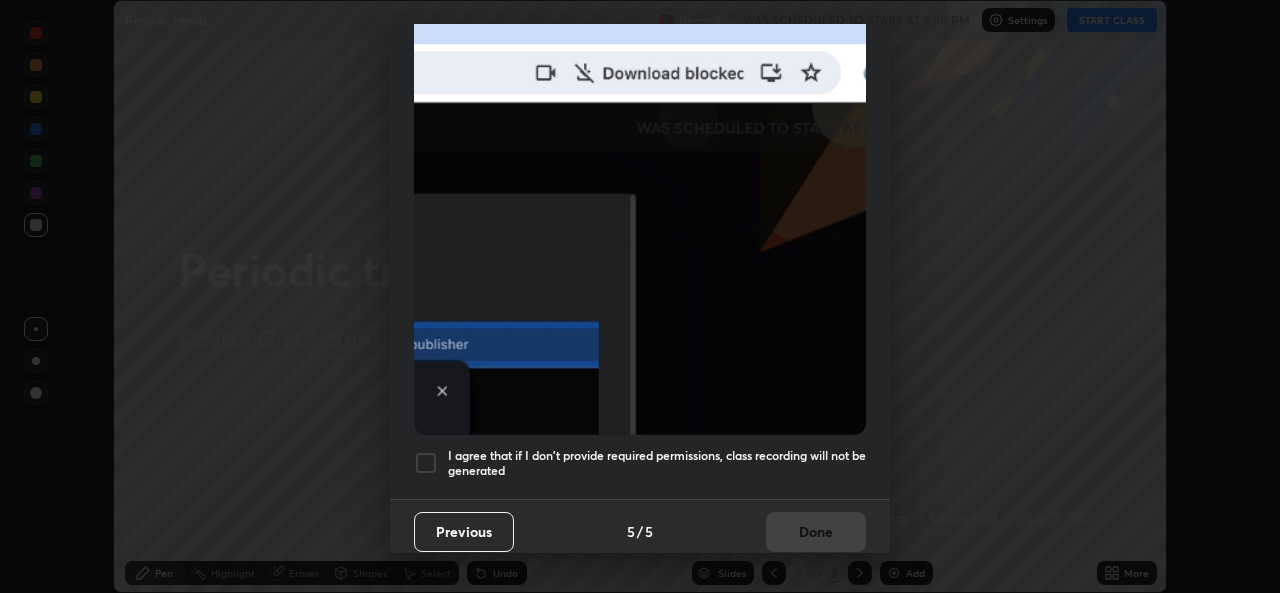 click on "I agree that if I don't provide required permissions, class recording will not be generated" at bounding box center (640, 463) 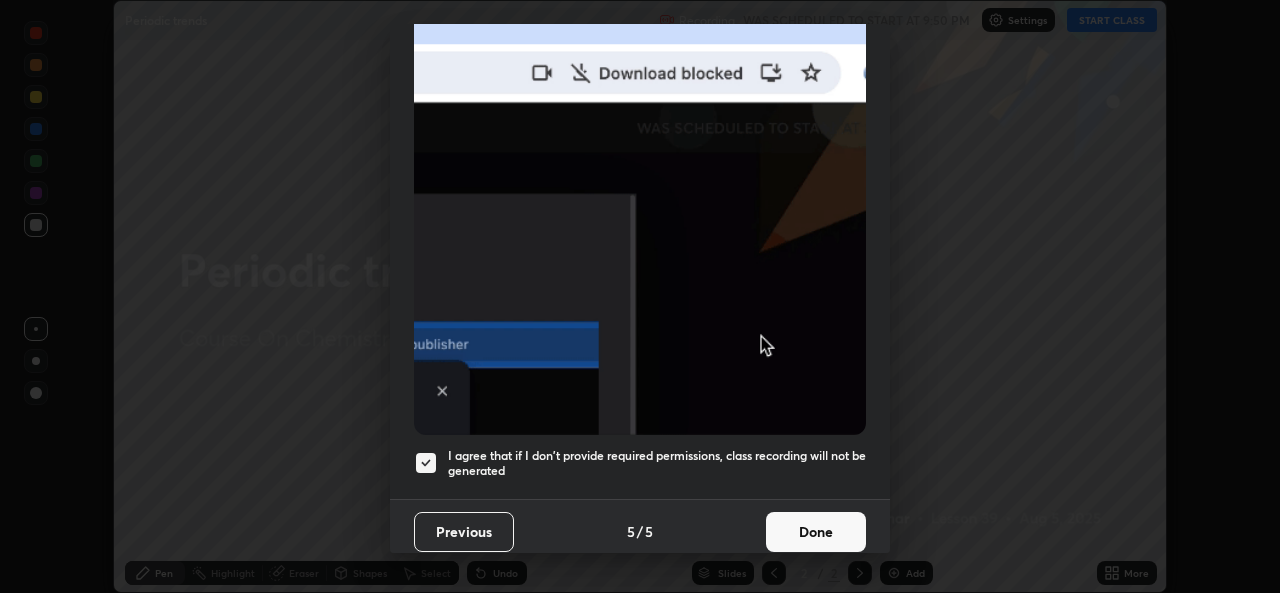 click on "Done" at bounding box center [816, 532] 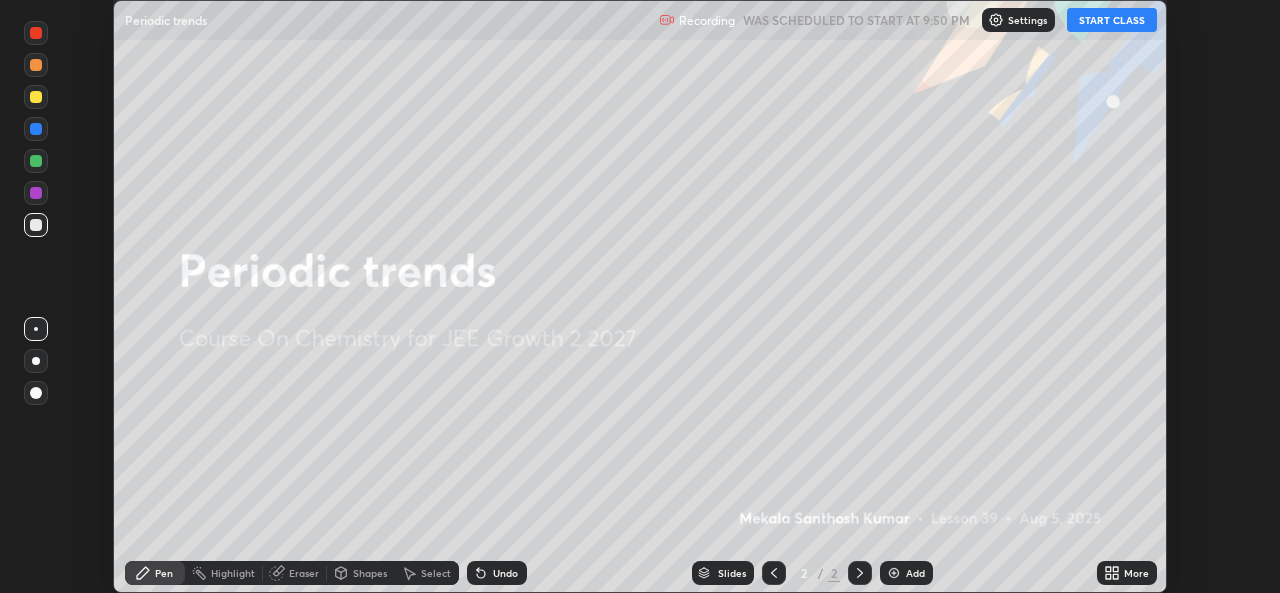 click on "START CLASS" at bounding box center [1112, 20] 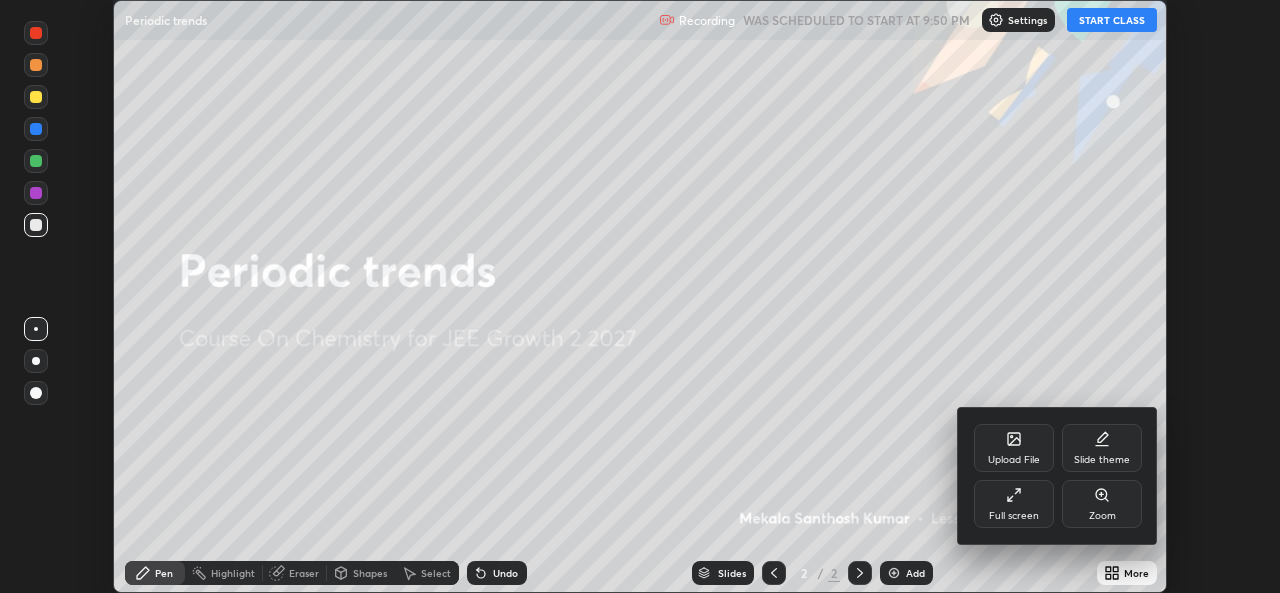 click on "Full screen" at bounding box center (1014, 504) 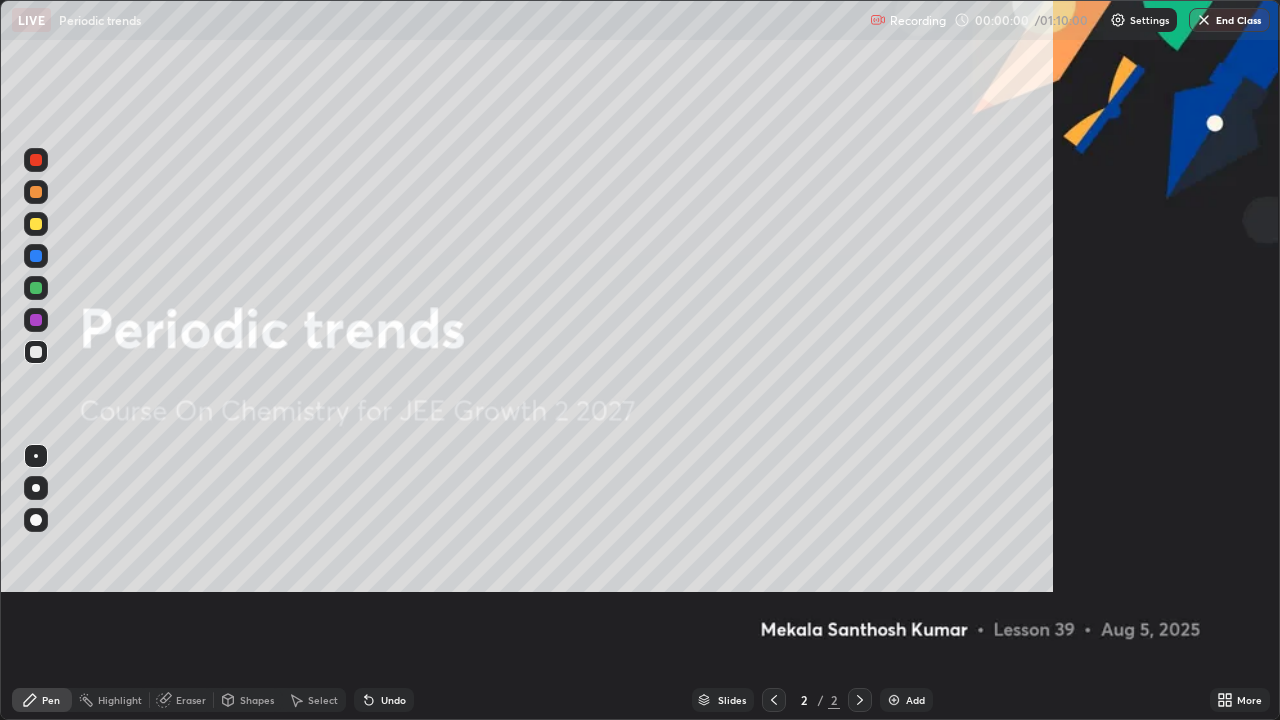 scroll, scrollTop: 99280, scrollLeft: 98720, axis: both 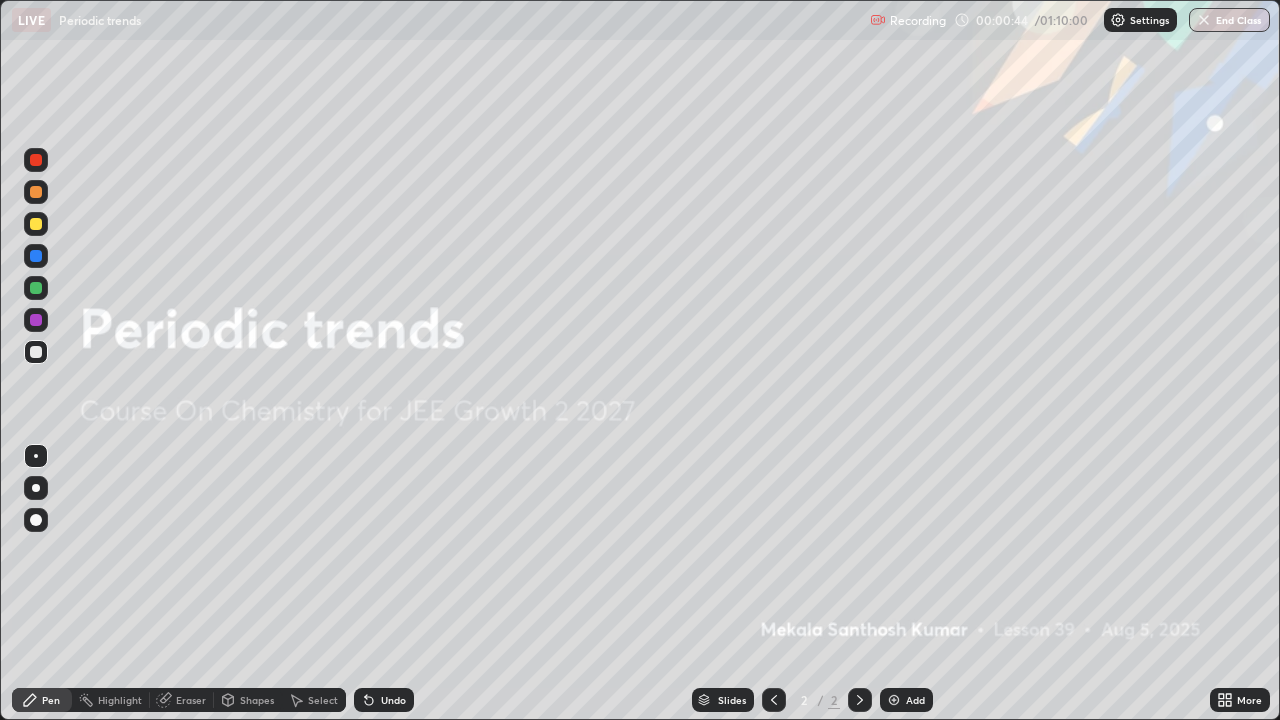 click at bounding box center [894, 700] 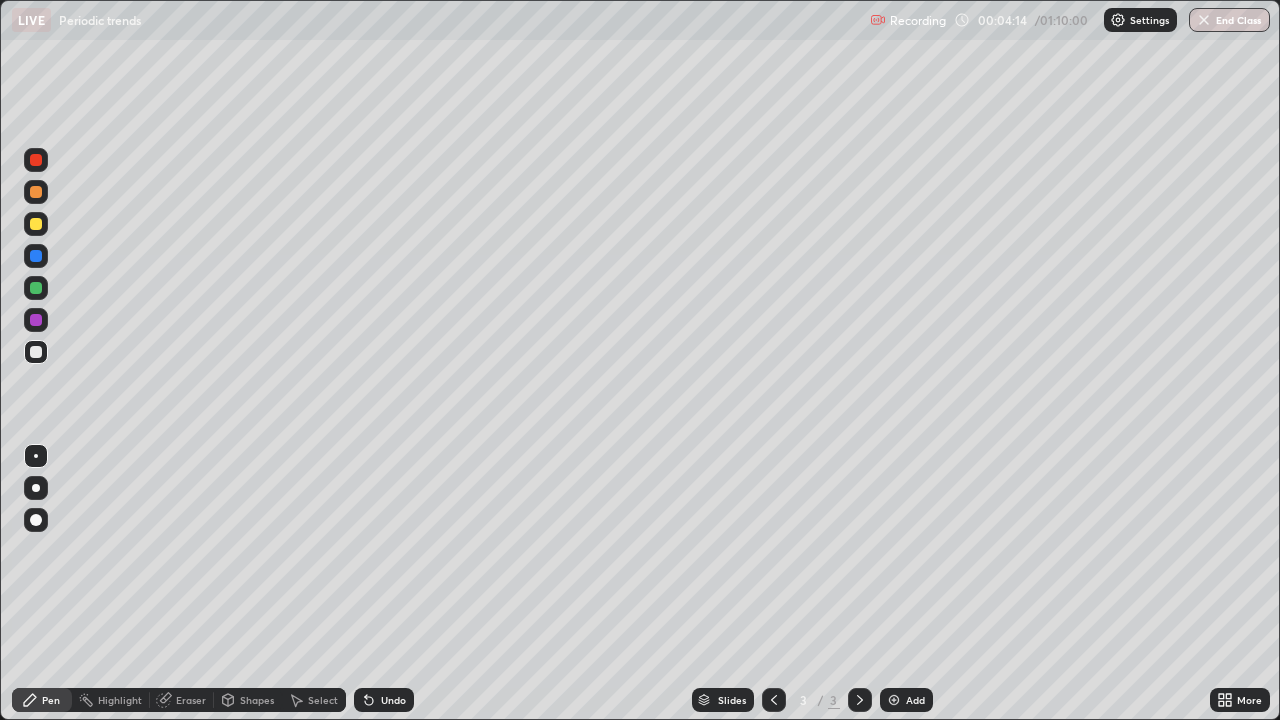 click at bounding box center (36, 224) 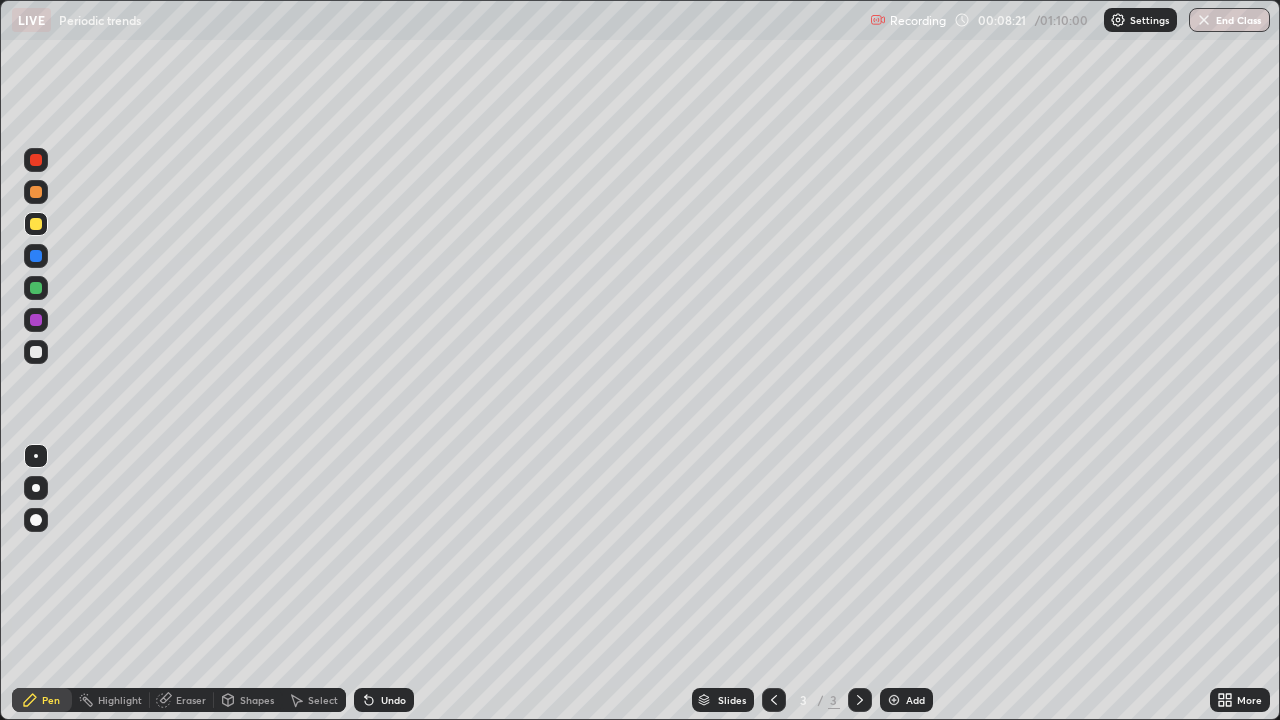 click 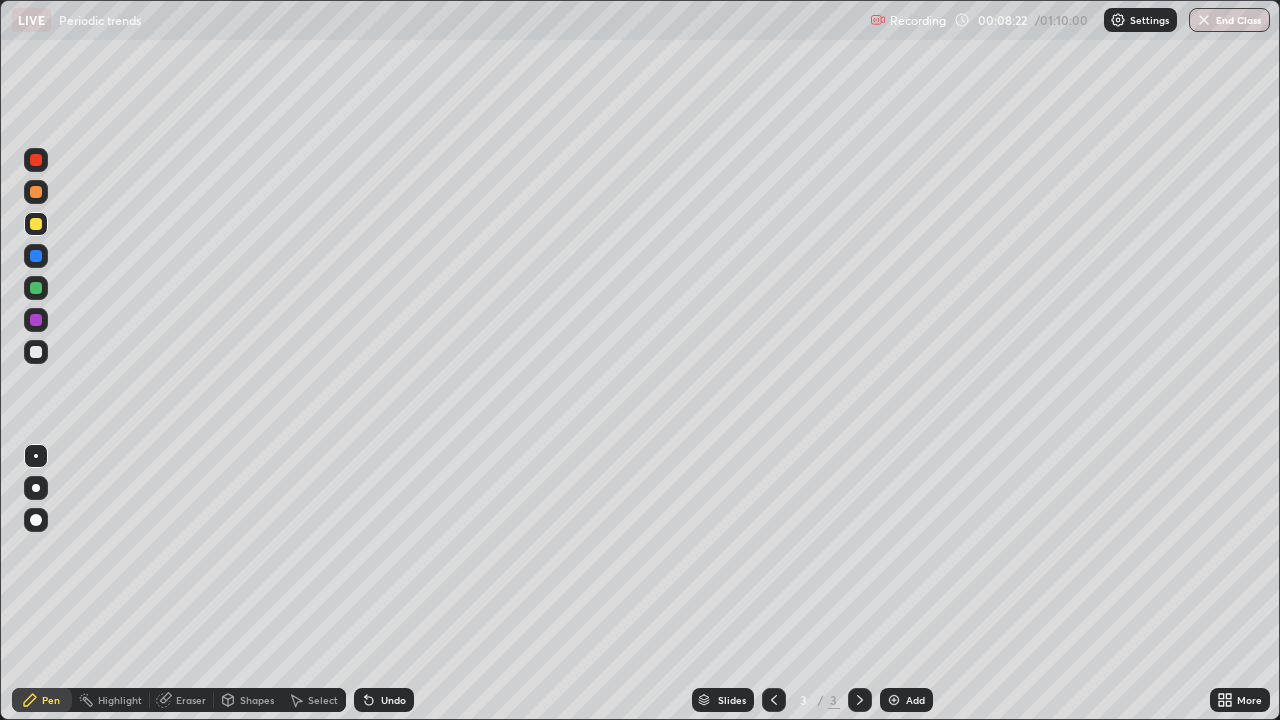 click on "Undo" at bounding box center [393, 700] 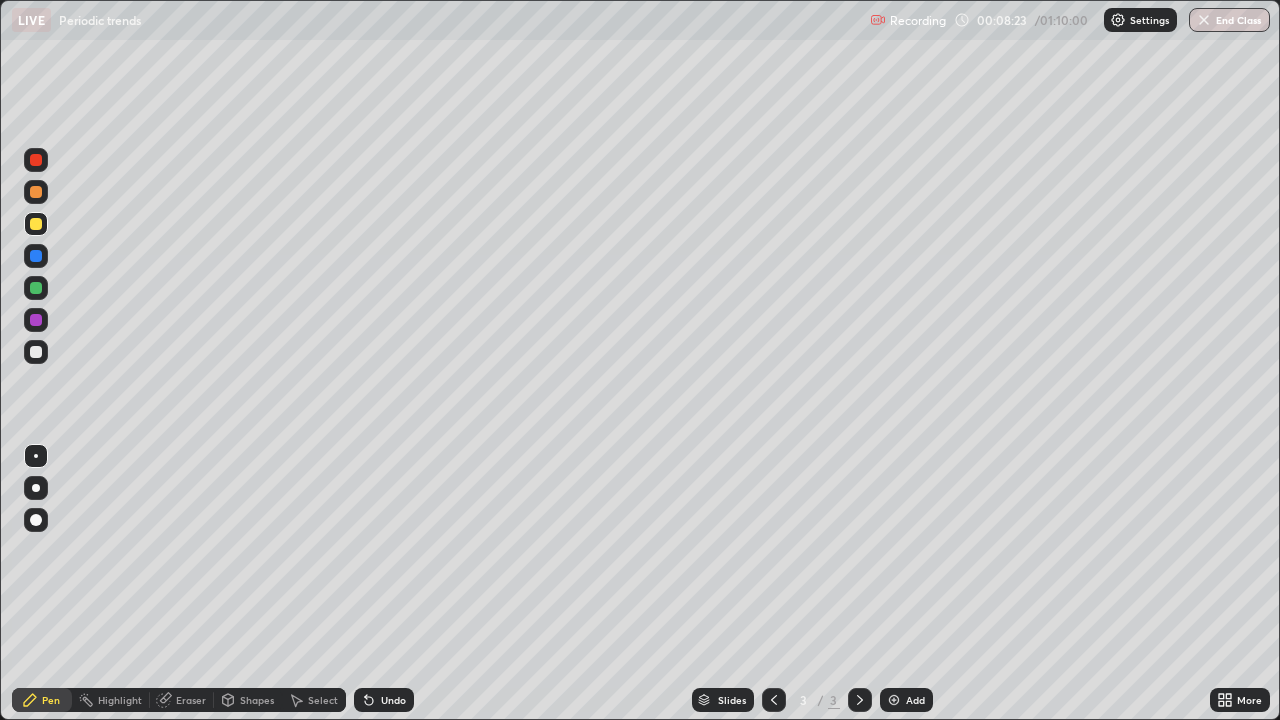 click on "Undo" at bounding box center (393, 700) 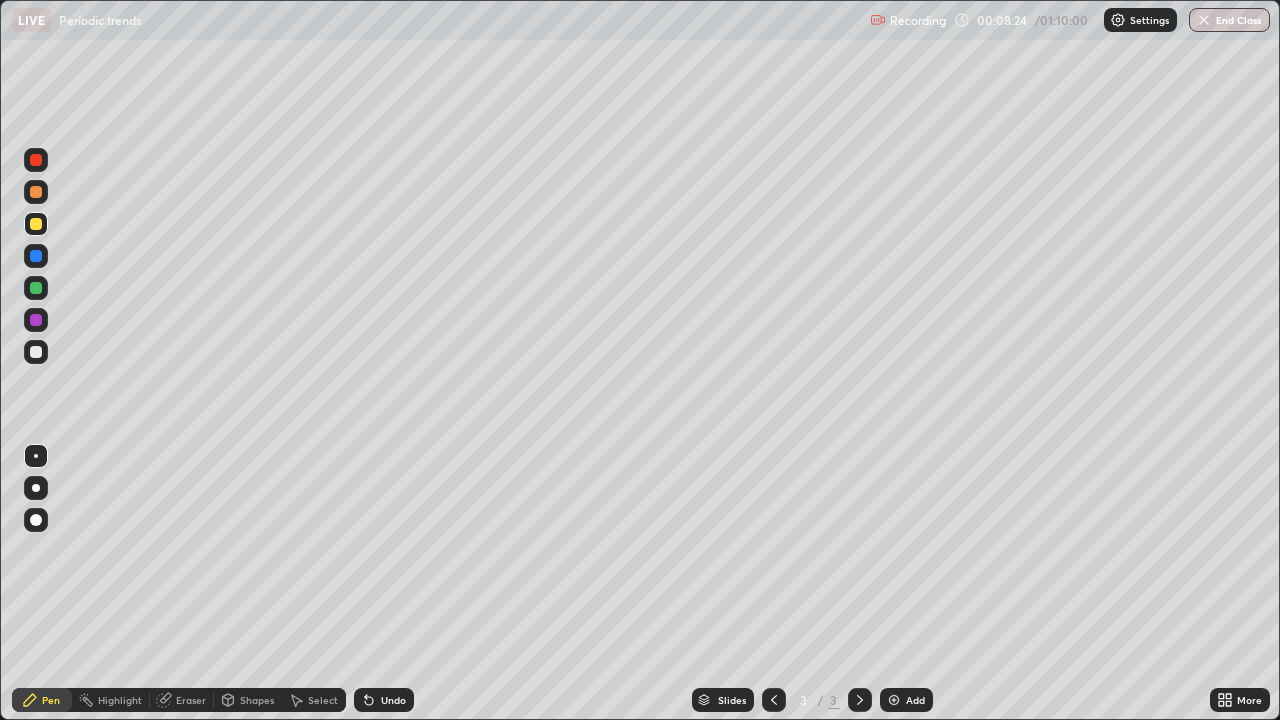 click on "Undo" at bounding box center (393, 700) 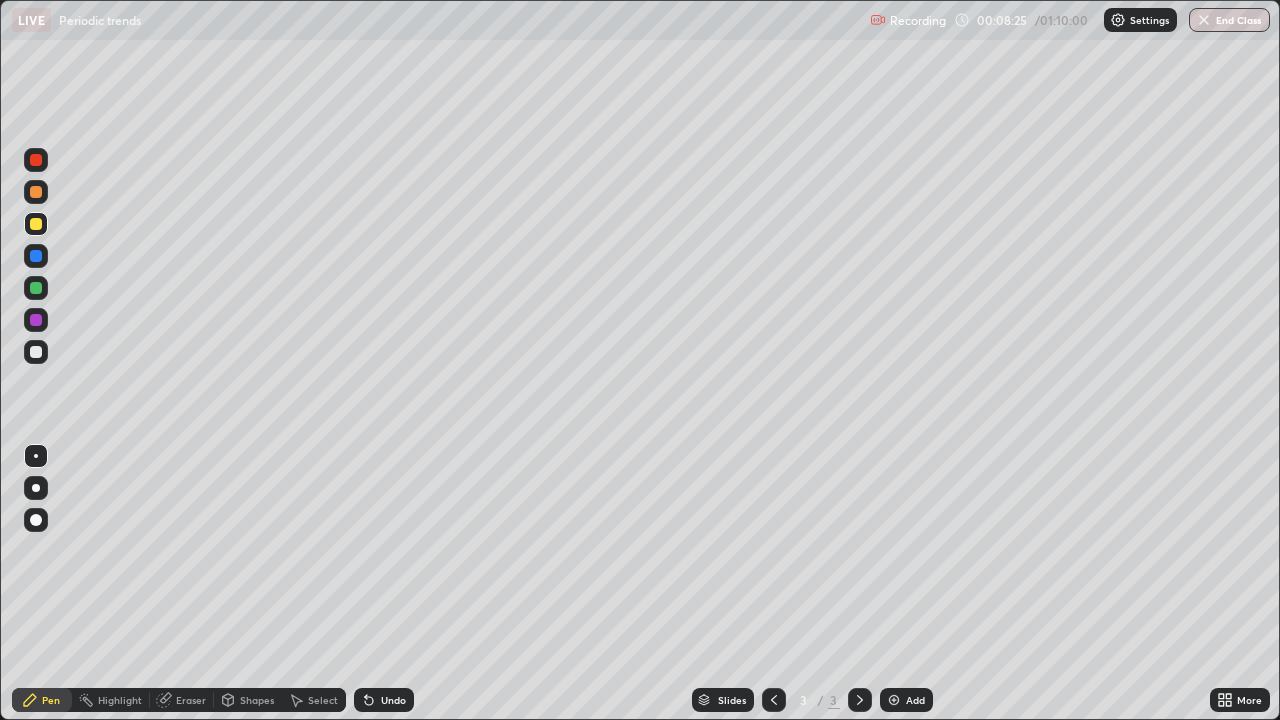 click on "Undo" at bounding box center (384, 700) 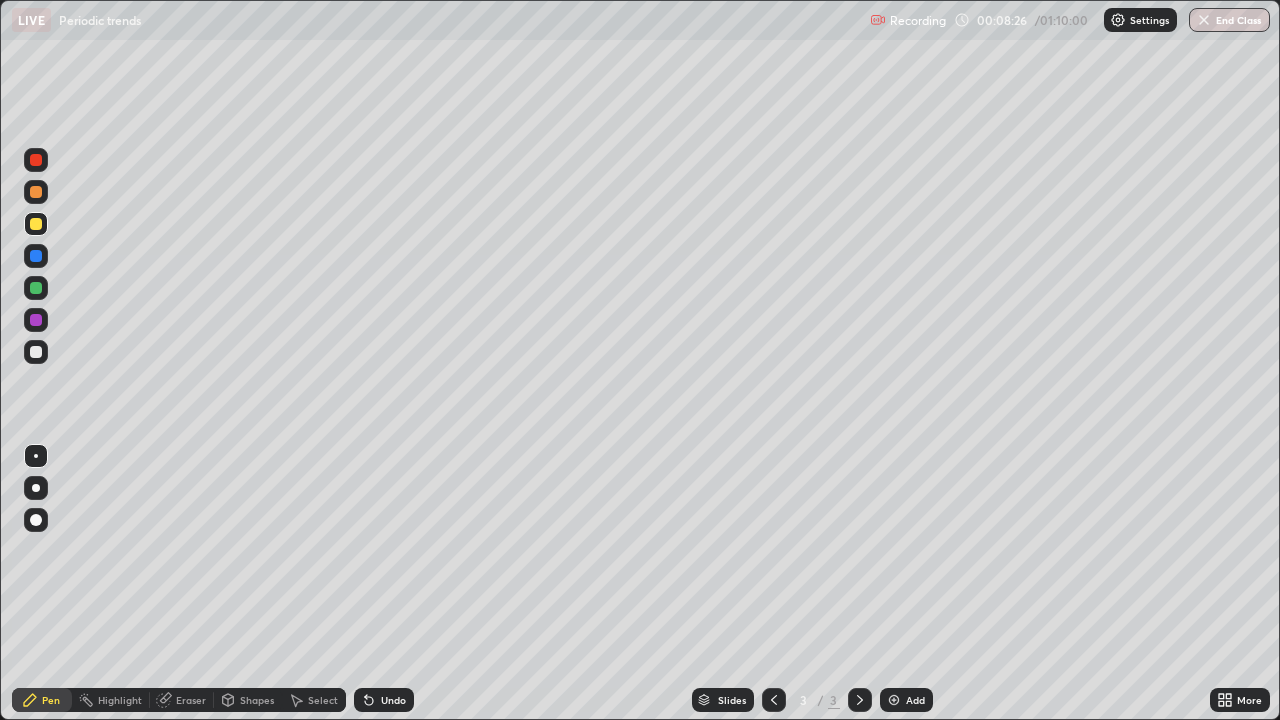 click on "Undo" at bounding box center [384, 700] 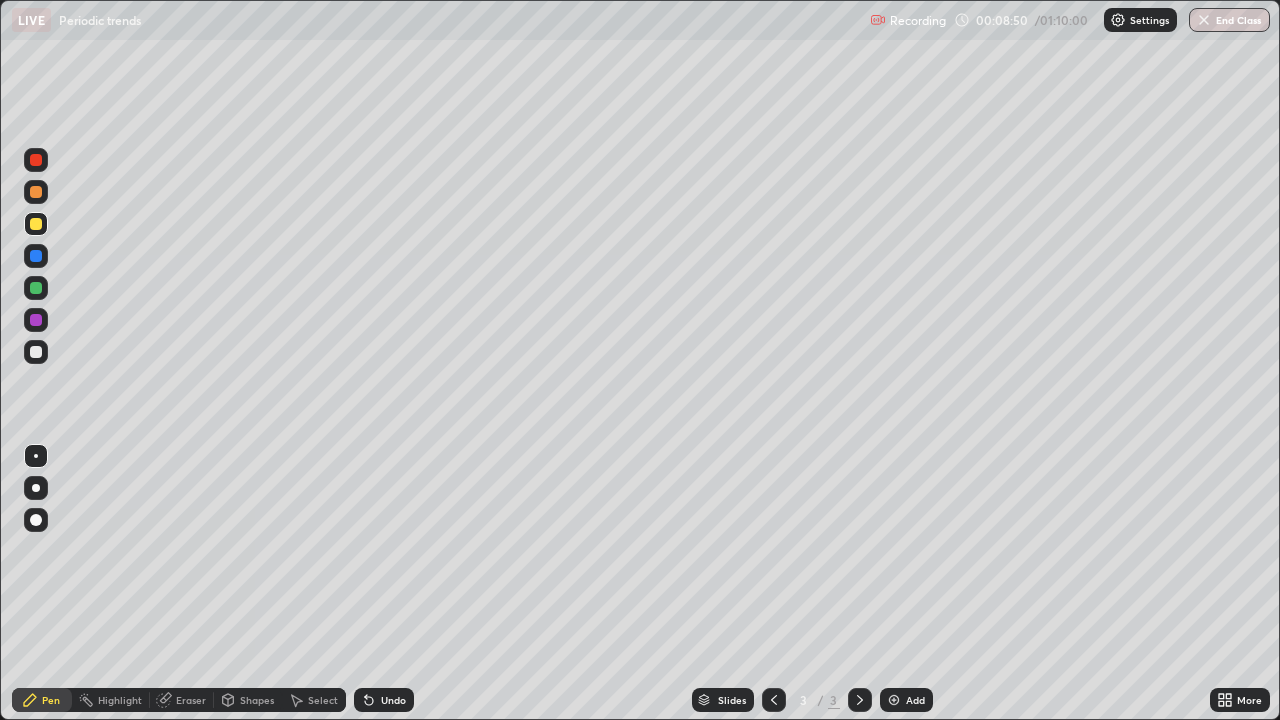 click at bounding box center (36, 288) 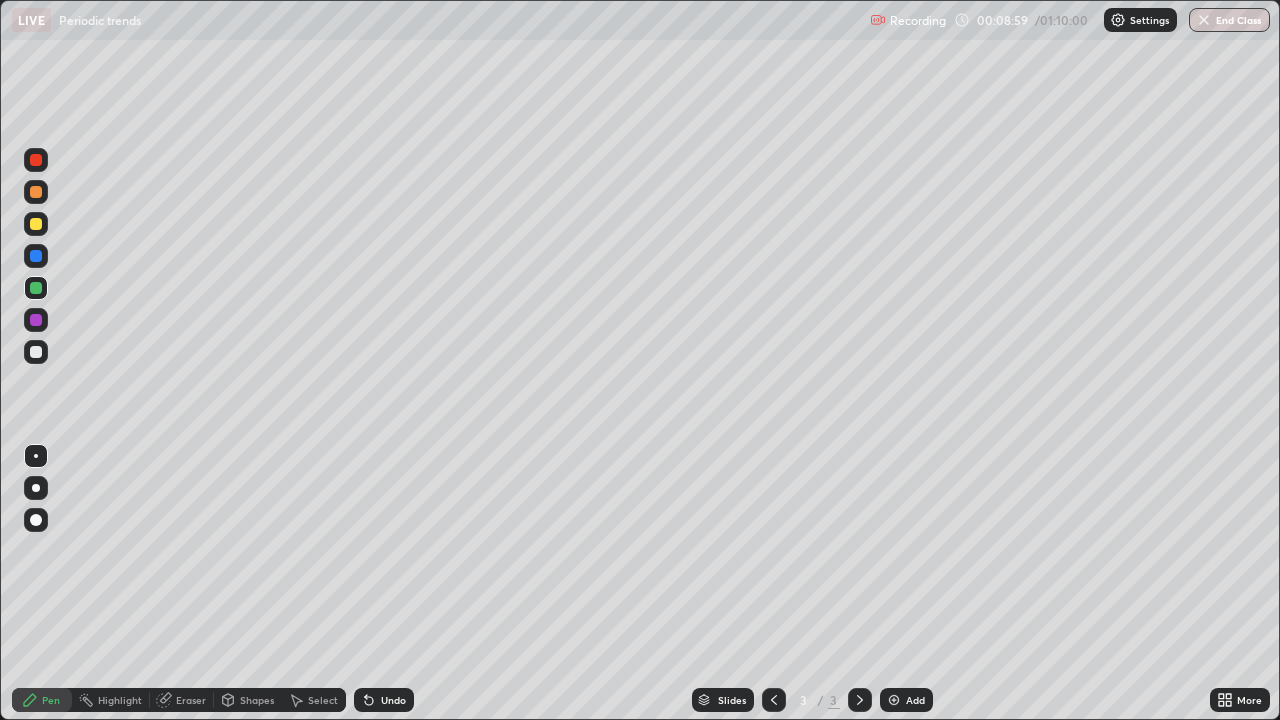 click on "Undo" at bounding box center [384, 700] 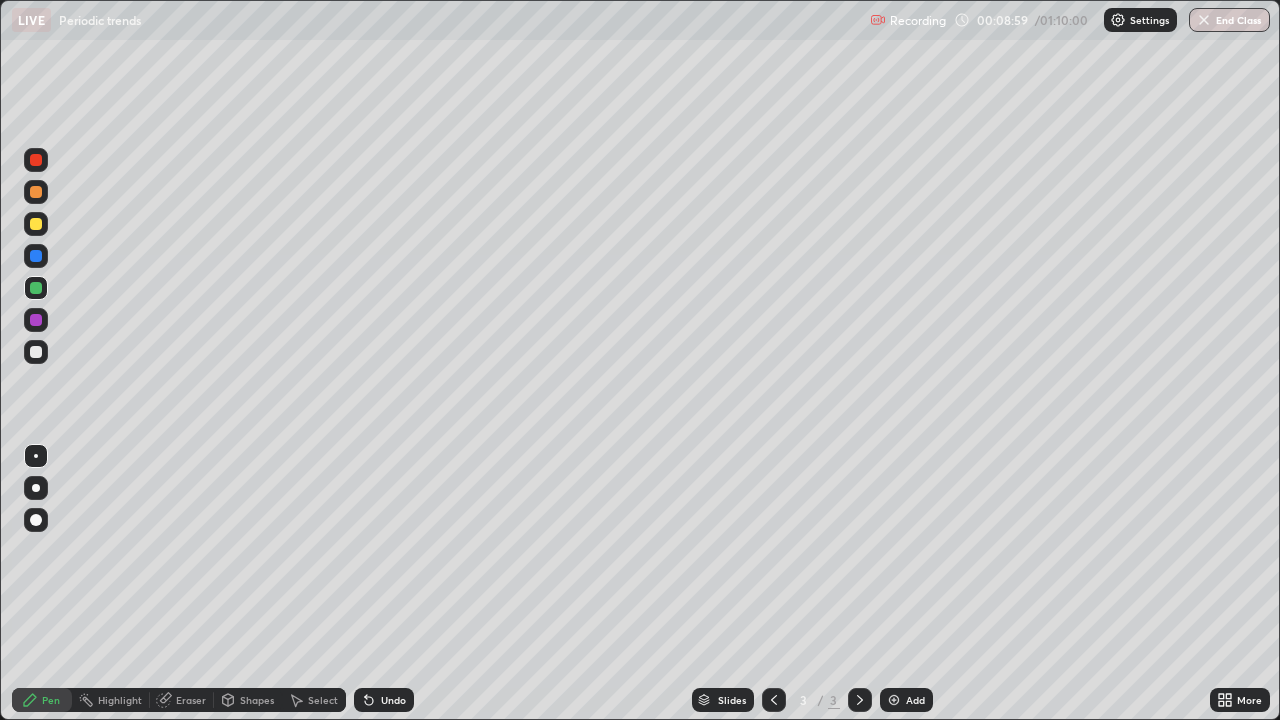 click 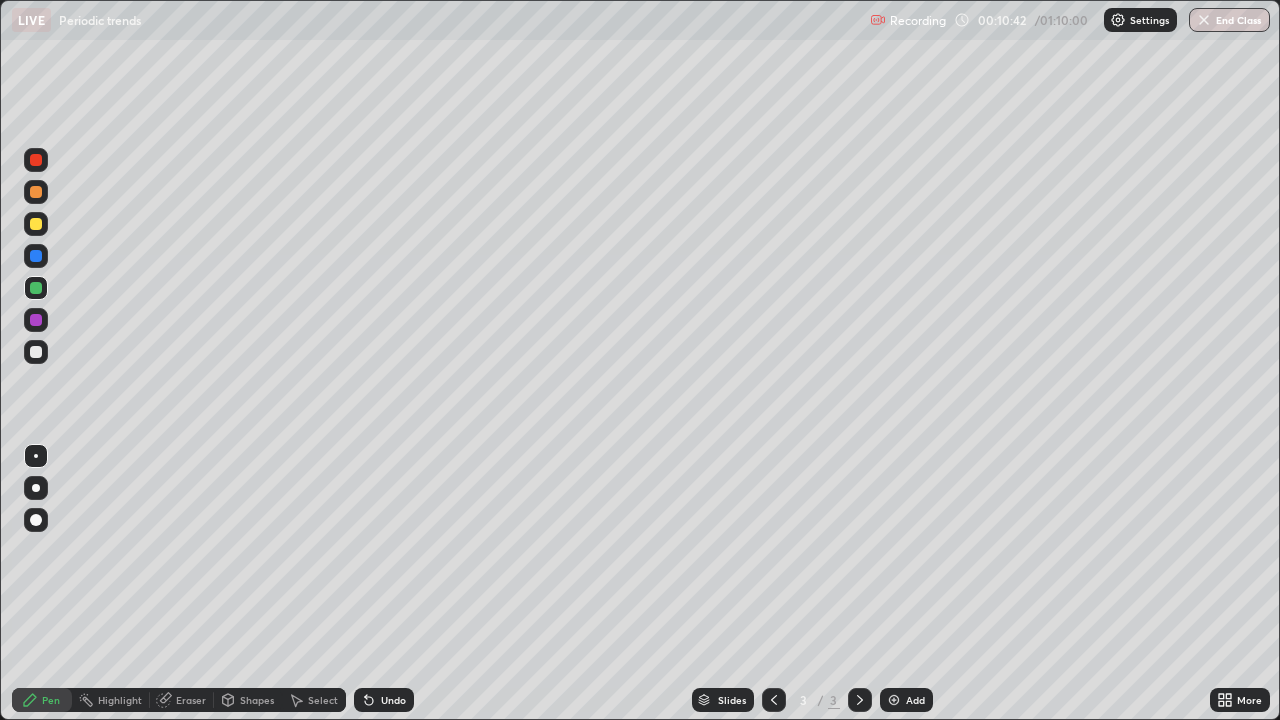 click at bounding box center [36, 352] 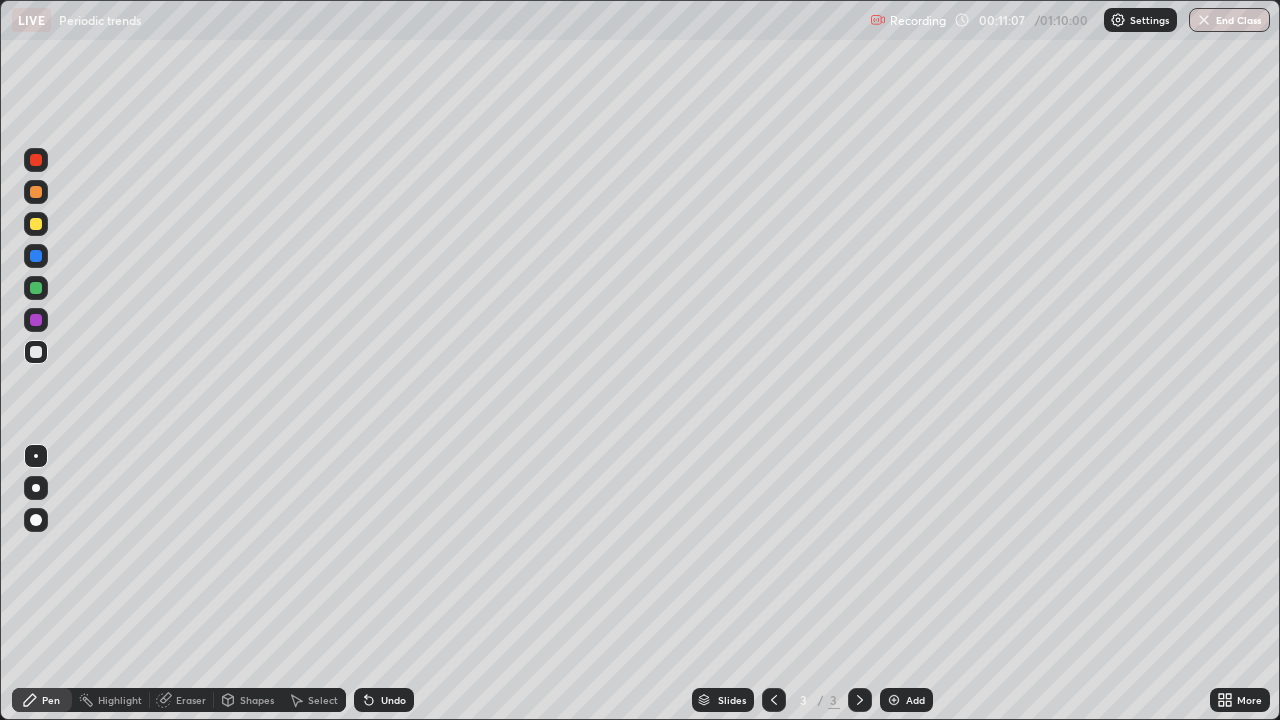 click on "Add" at bounding box center [915, 700] 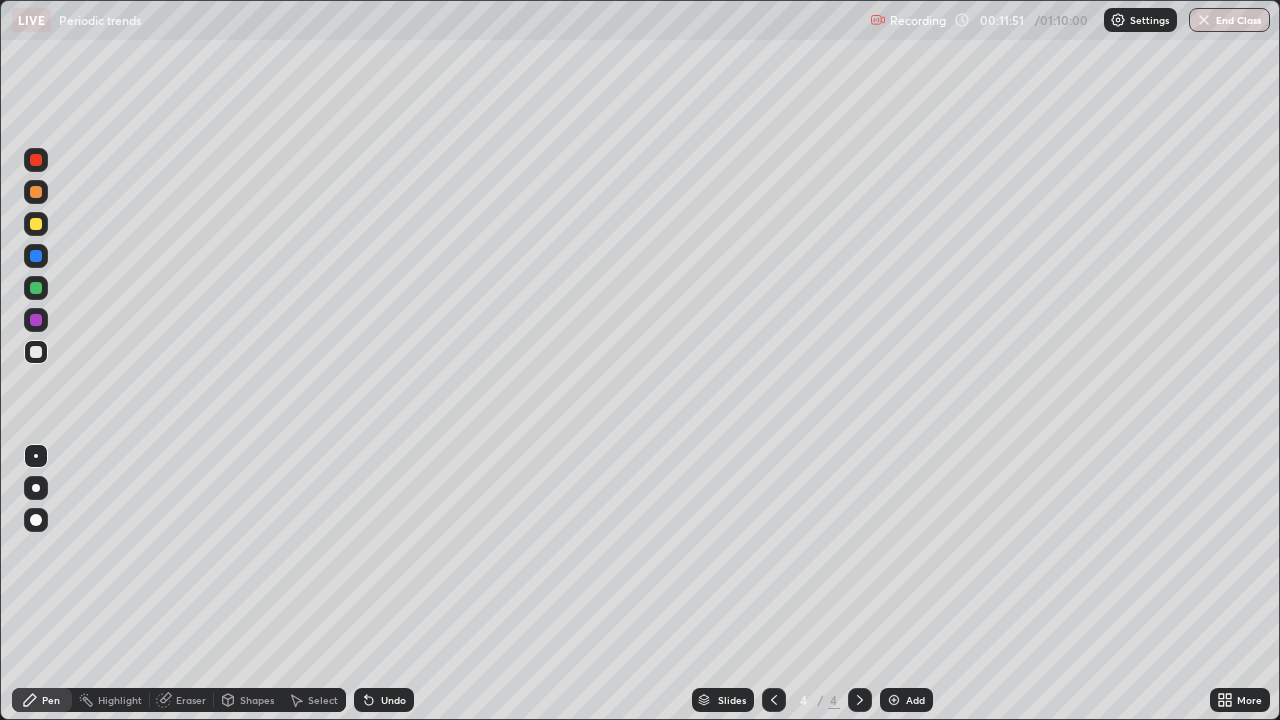 click at bounding box center (36, 256) 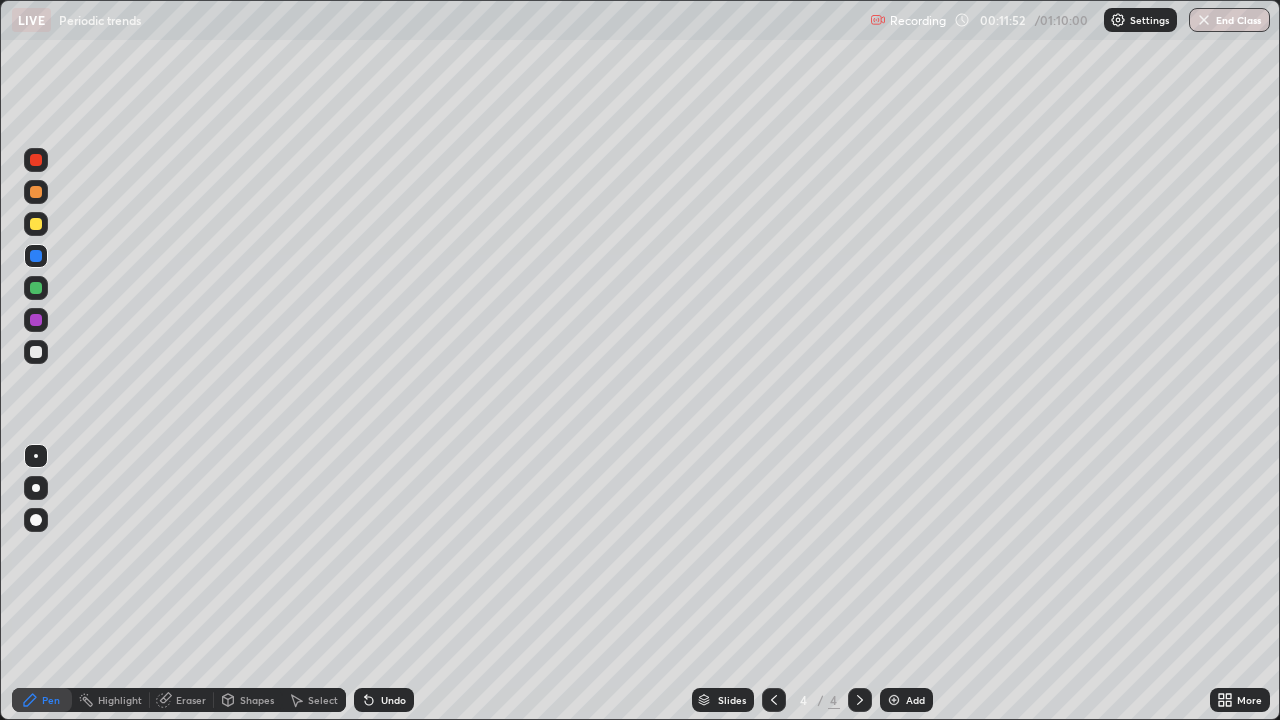 click at bounding box center (36, 288) 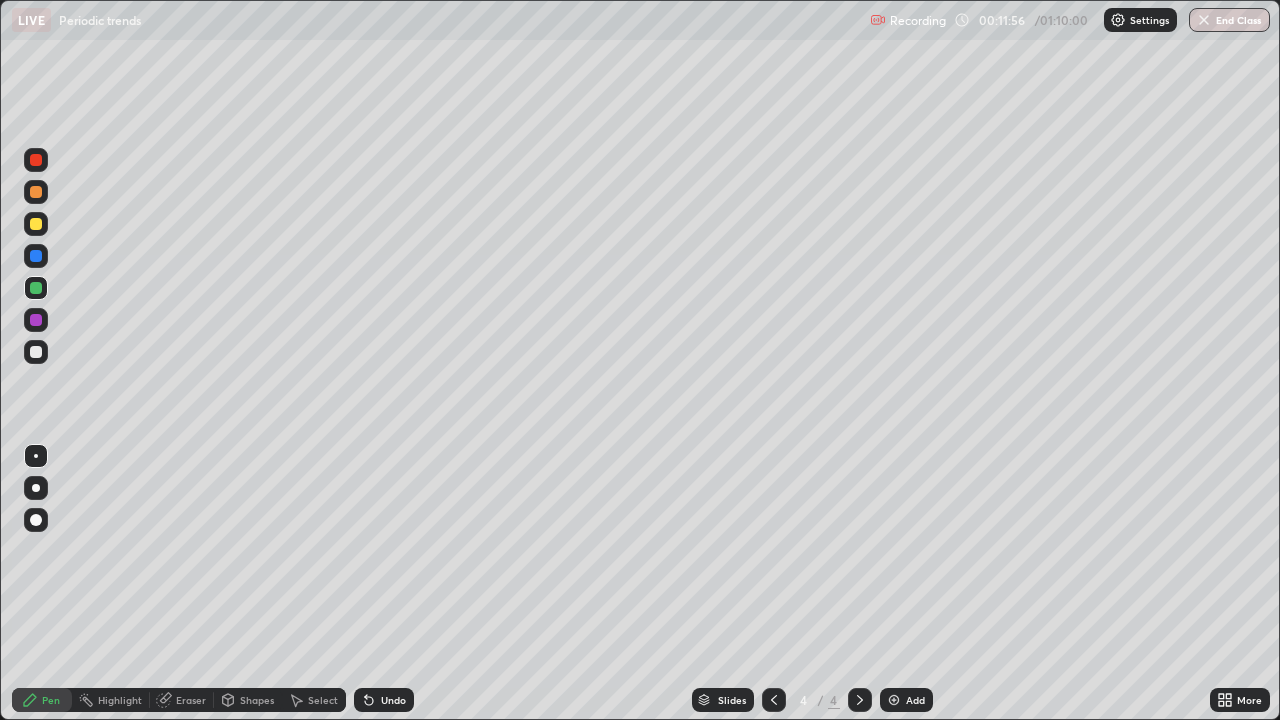 click 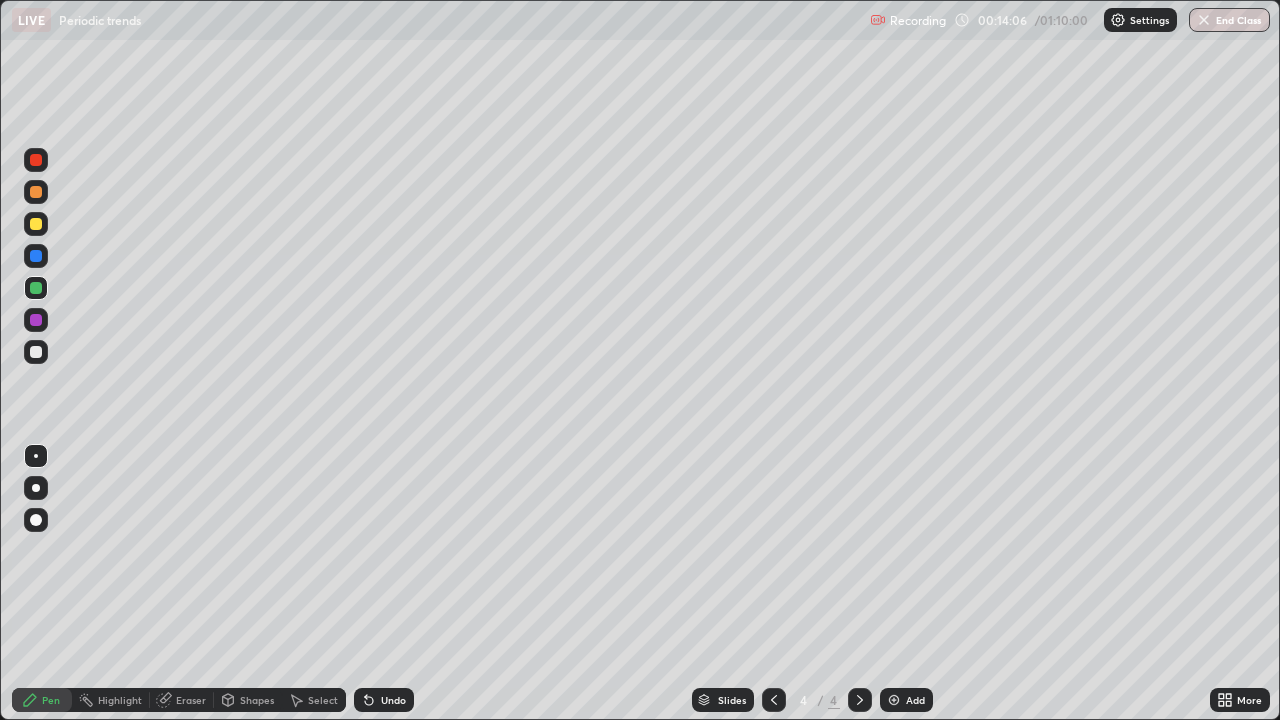 click 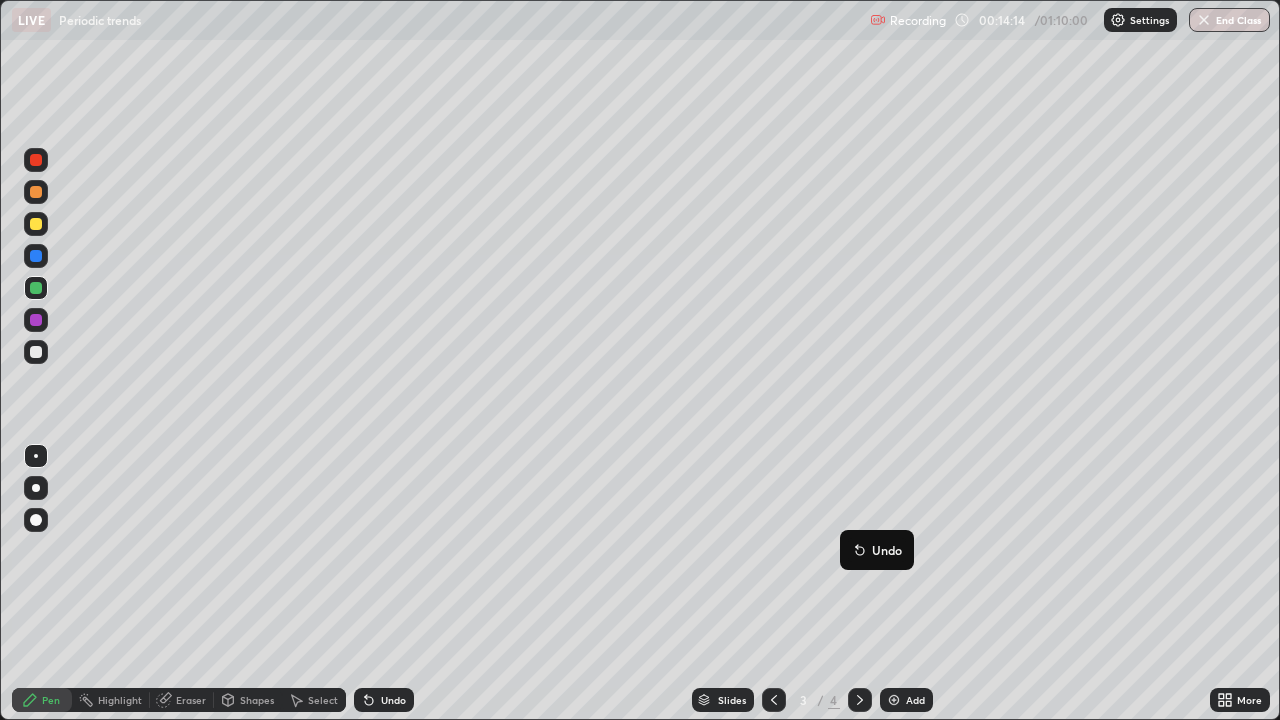 click 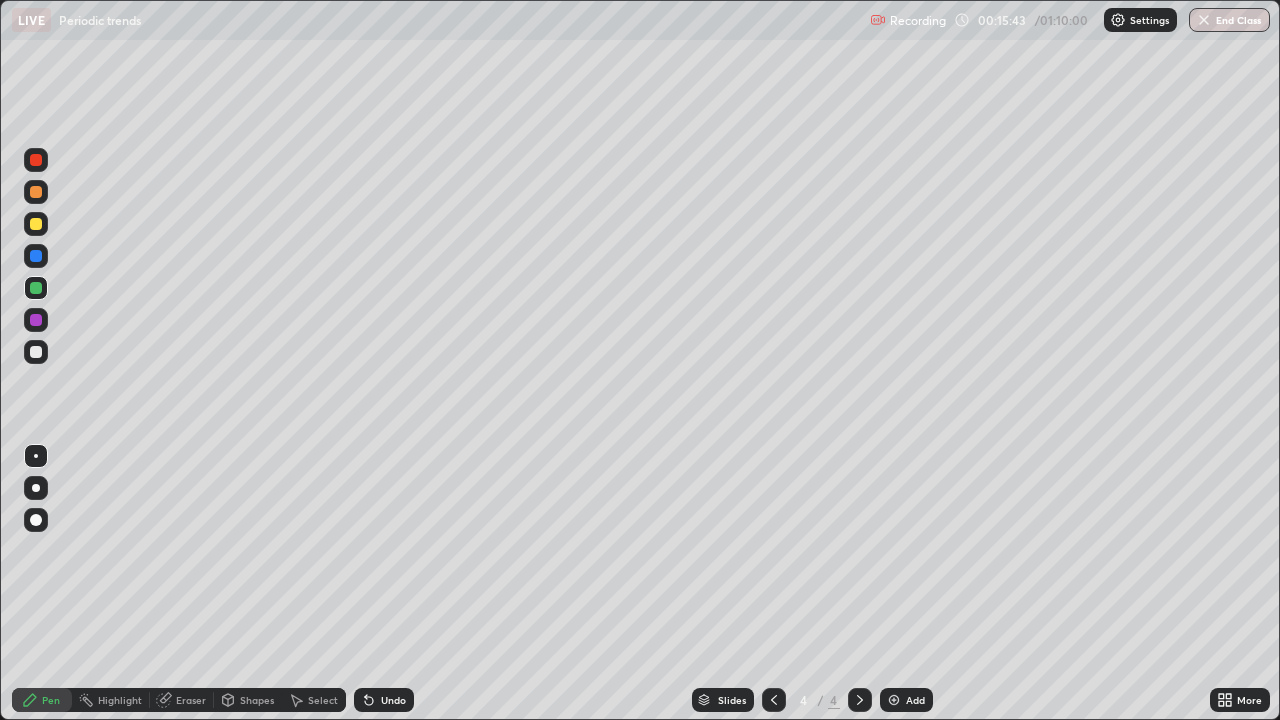 click at bounding box center (36, 352) 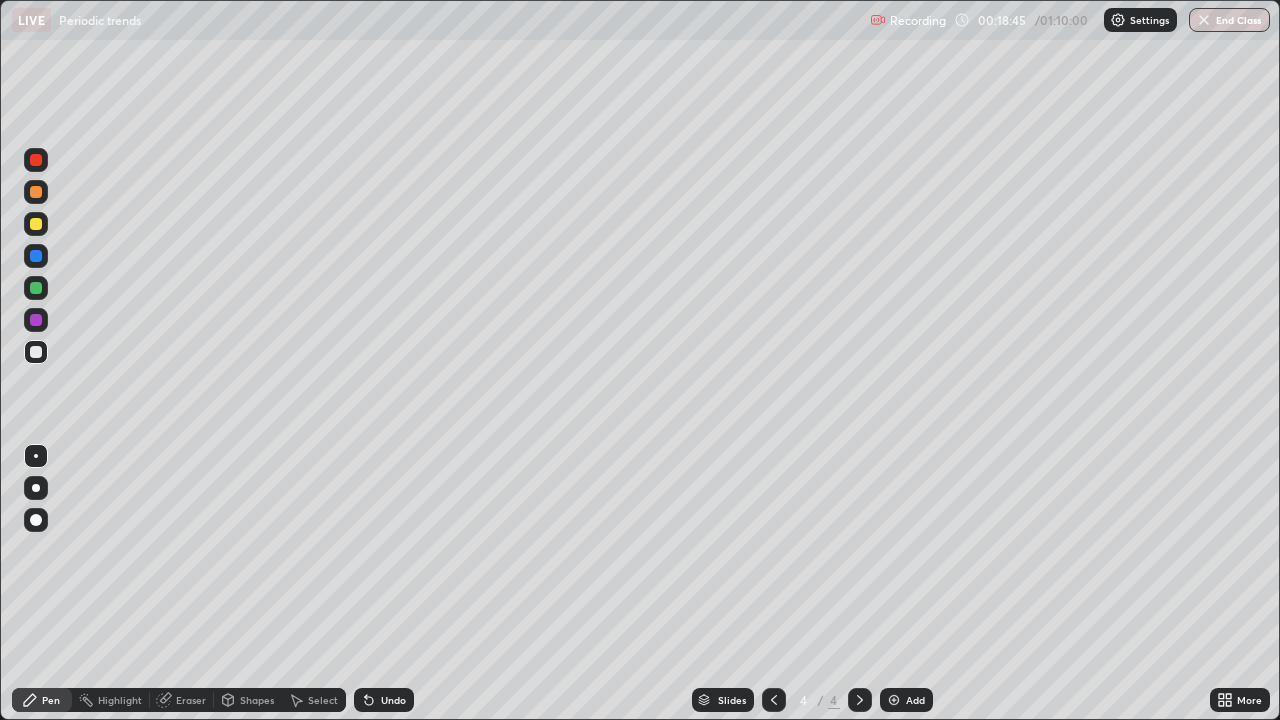 click 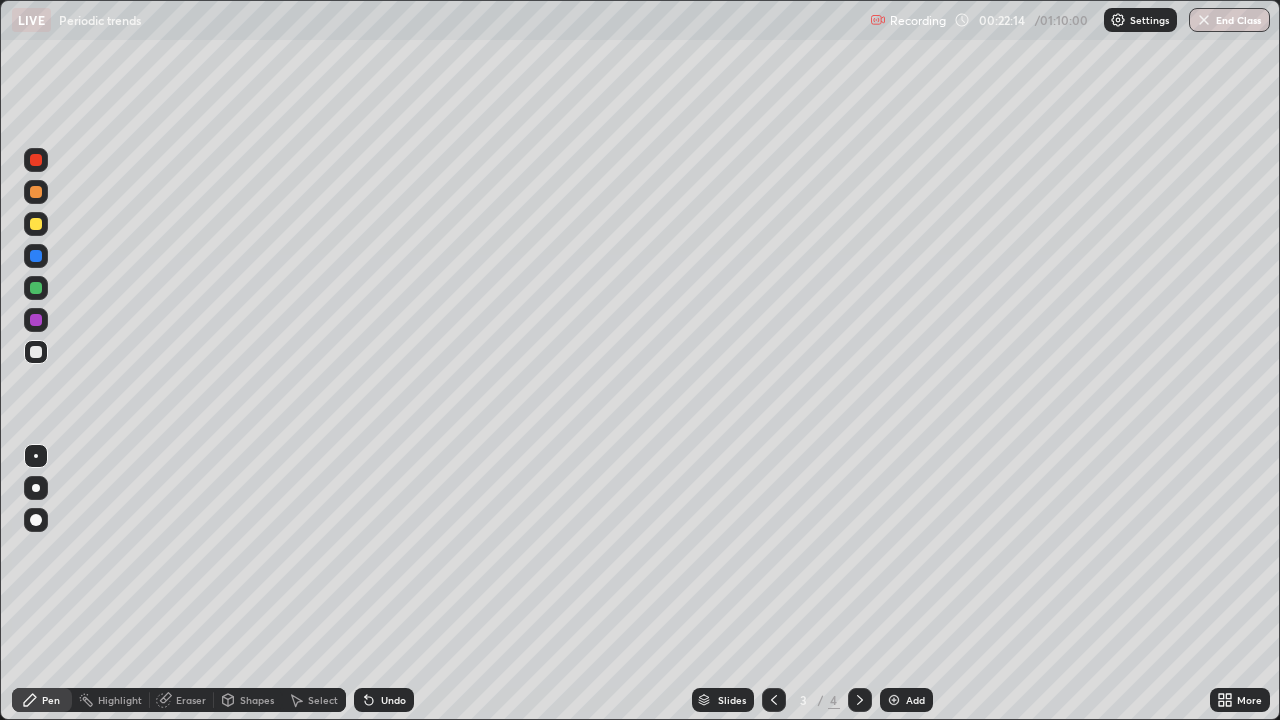 click 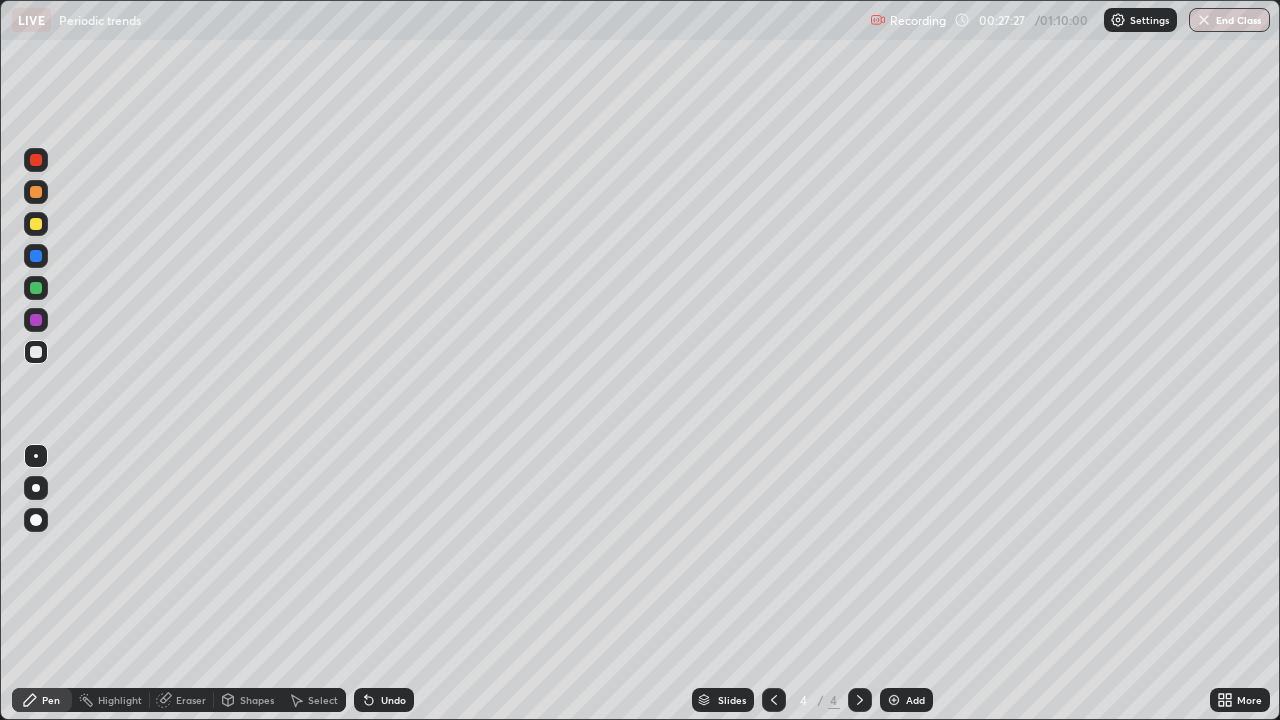 click on "Add" at bounding box center [915, 700] 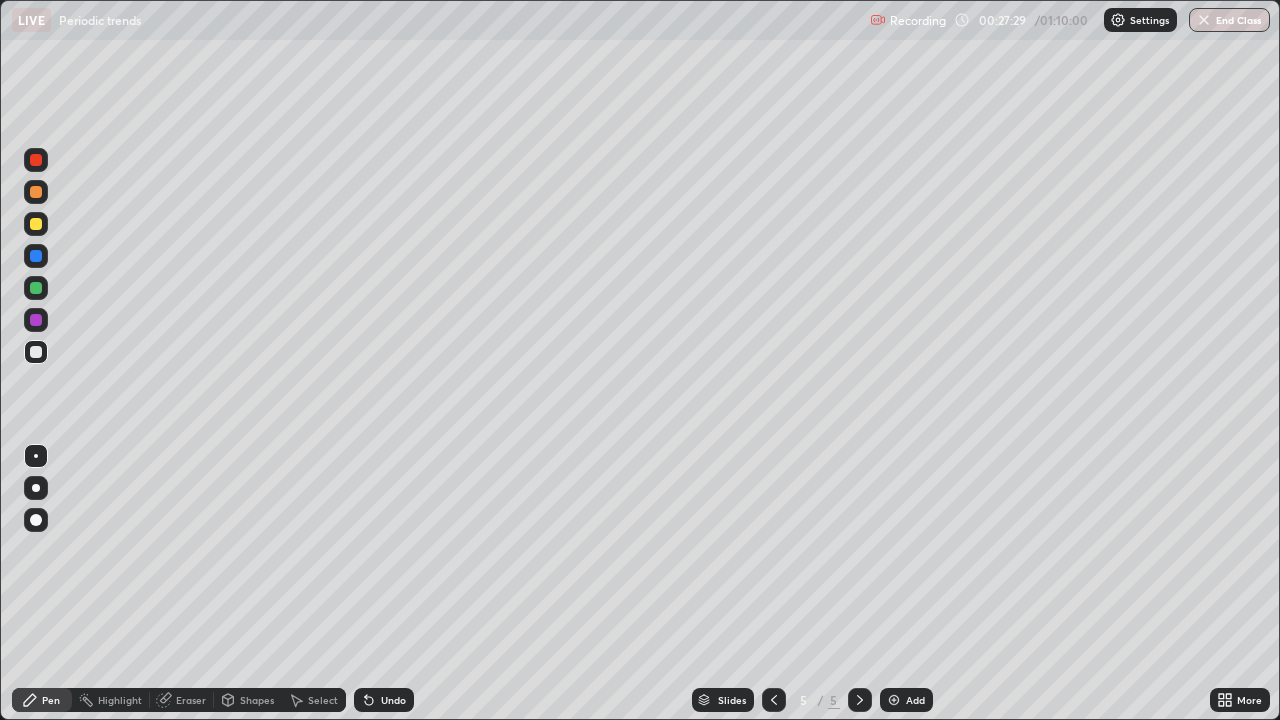click at bounding box center (36, 192) 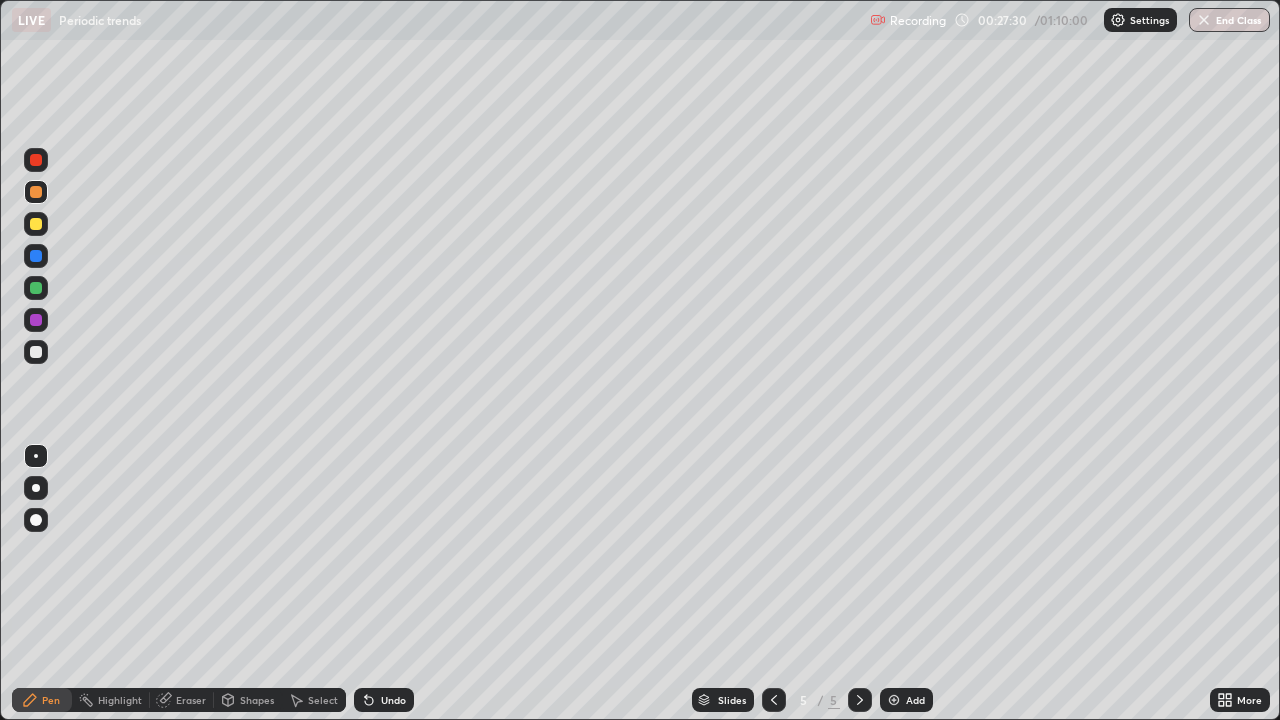 click at bounding box center [36, 224] 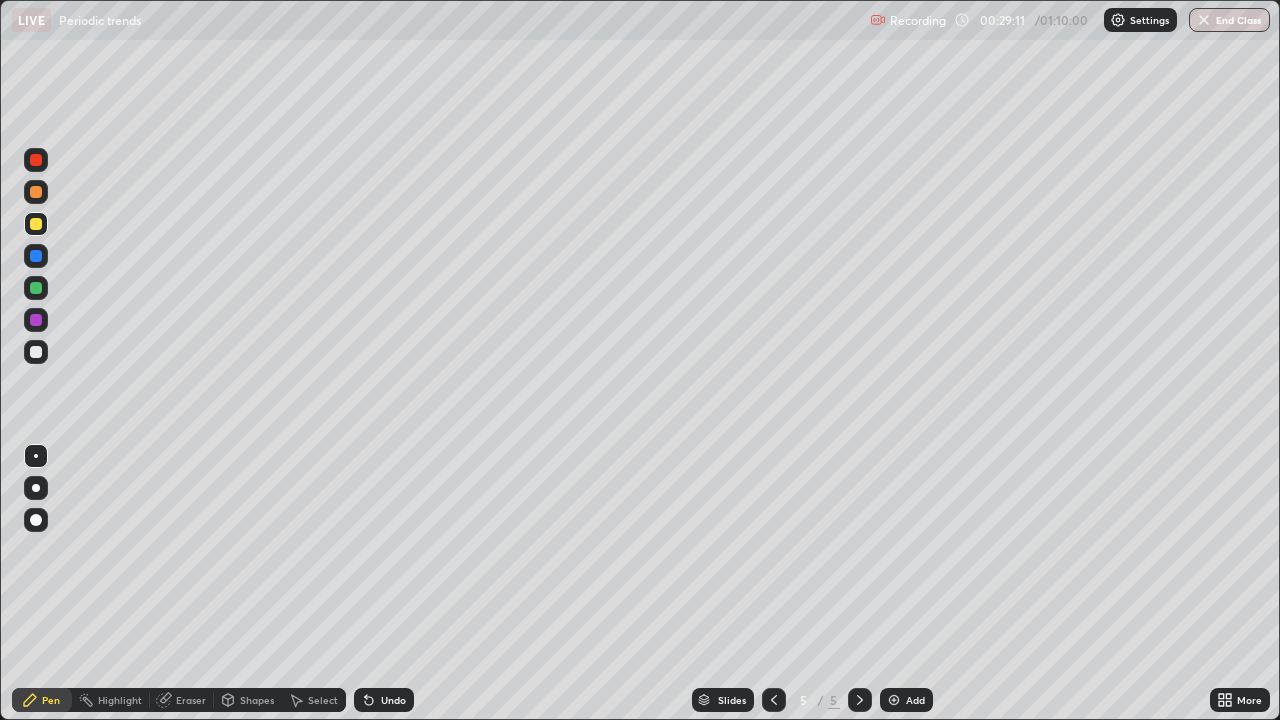 click at bounding box center [36, 352] 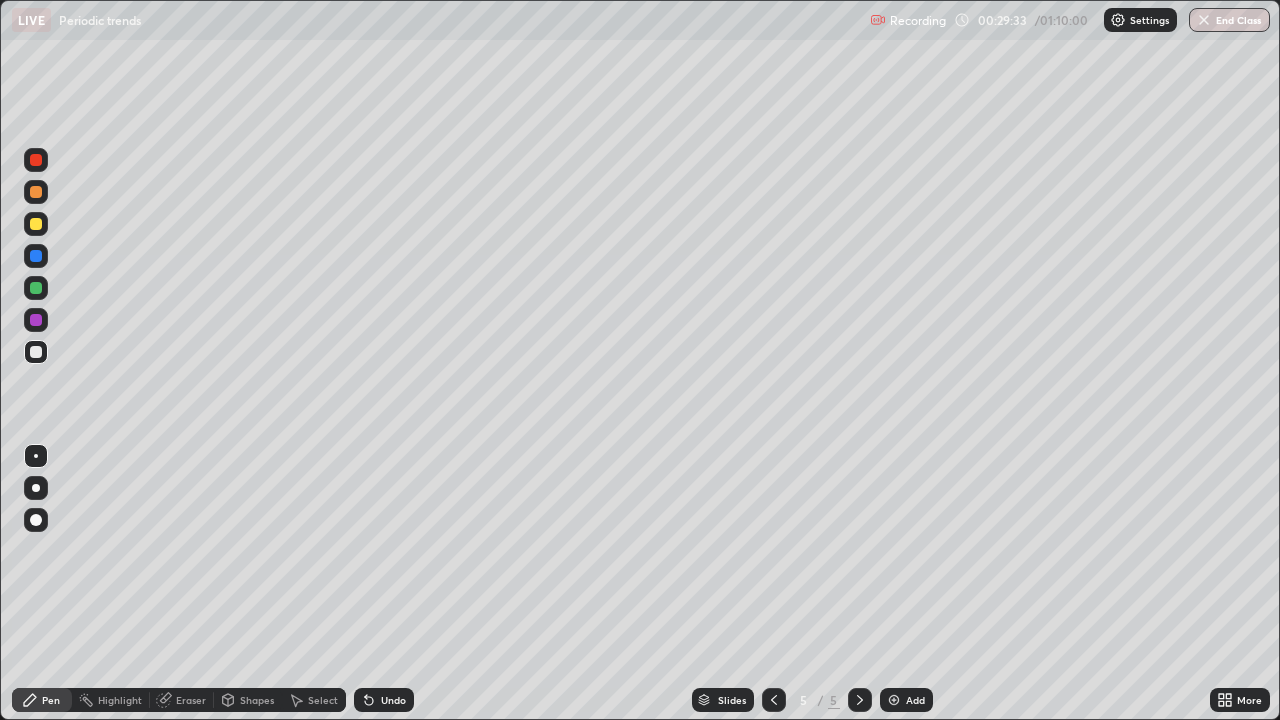 click 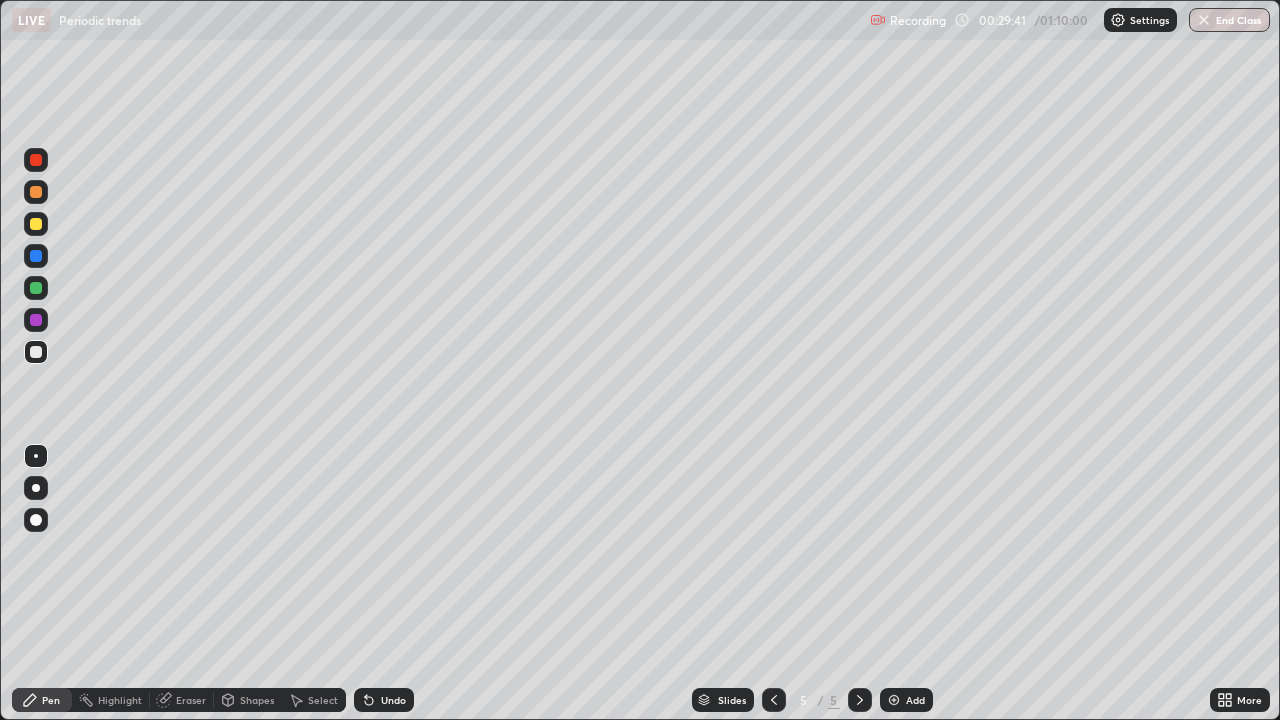 click on "Eraser" at bounding box center [182, 700] 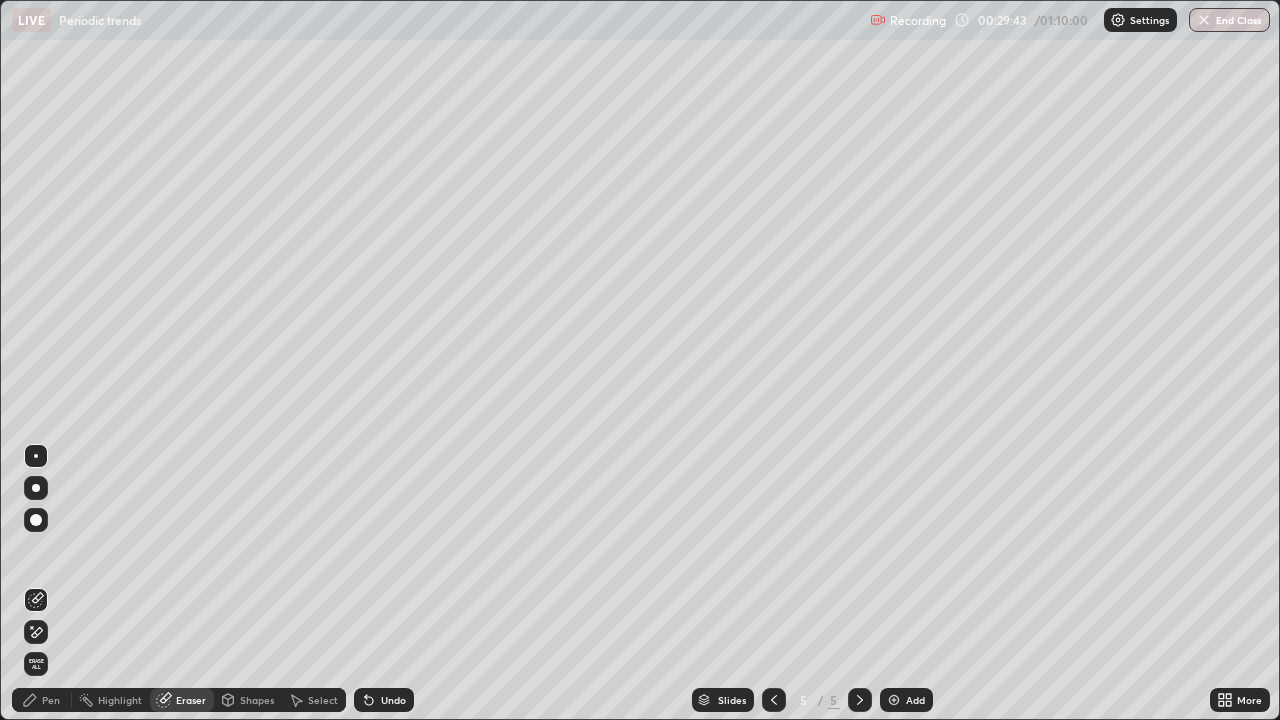 click on "Pen" at bounding box center [51, 700] 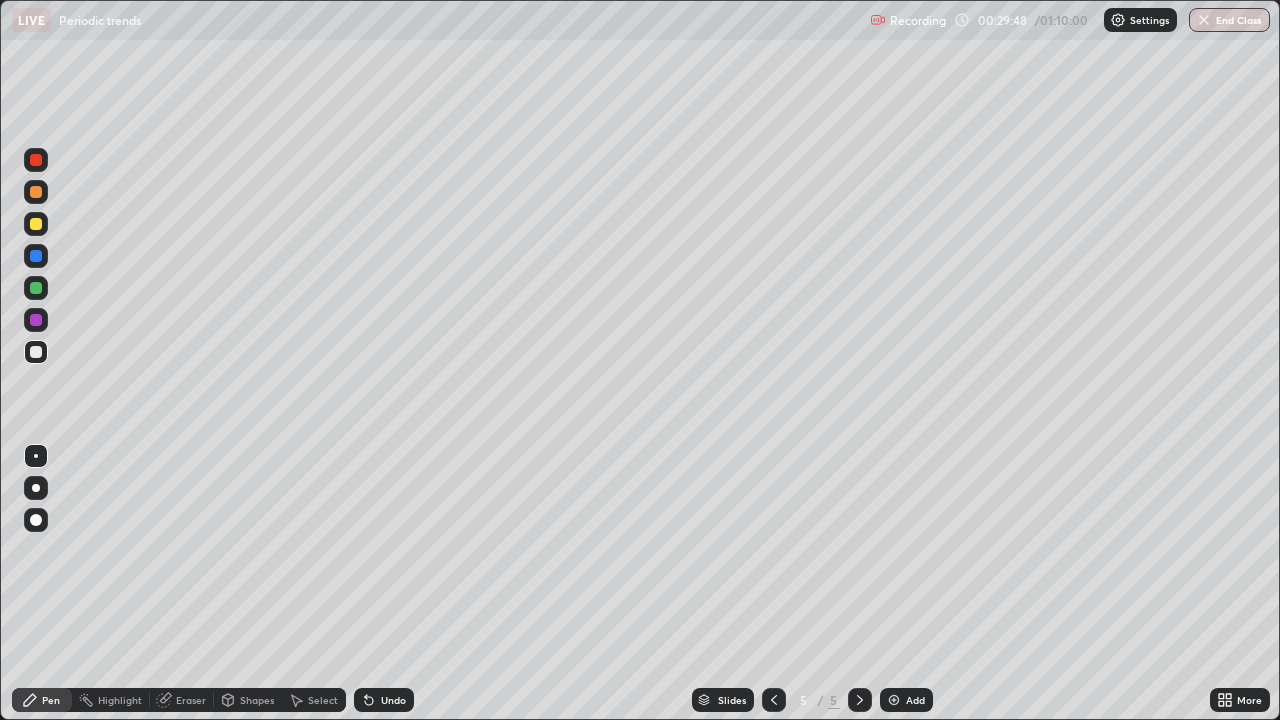 click 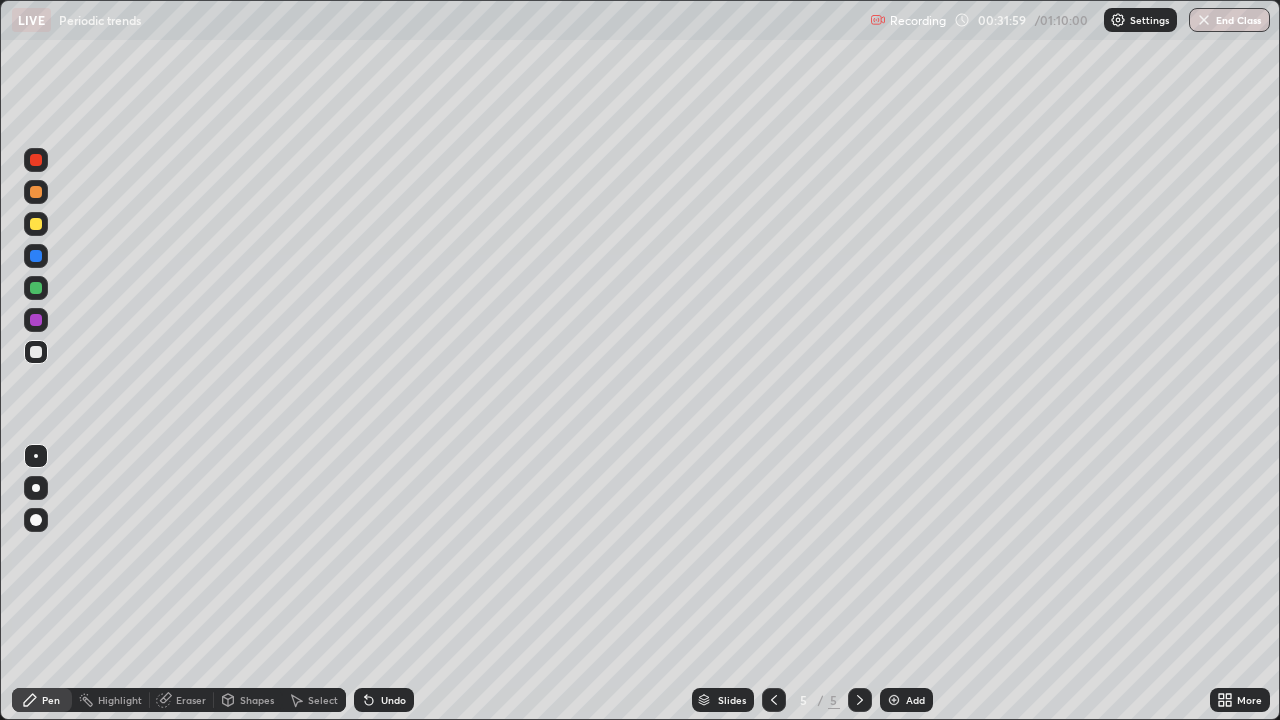 click on "Eraser" at bounding box center [191, 700] 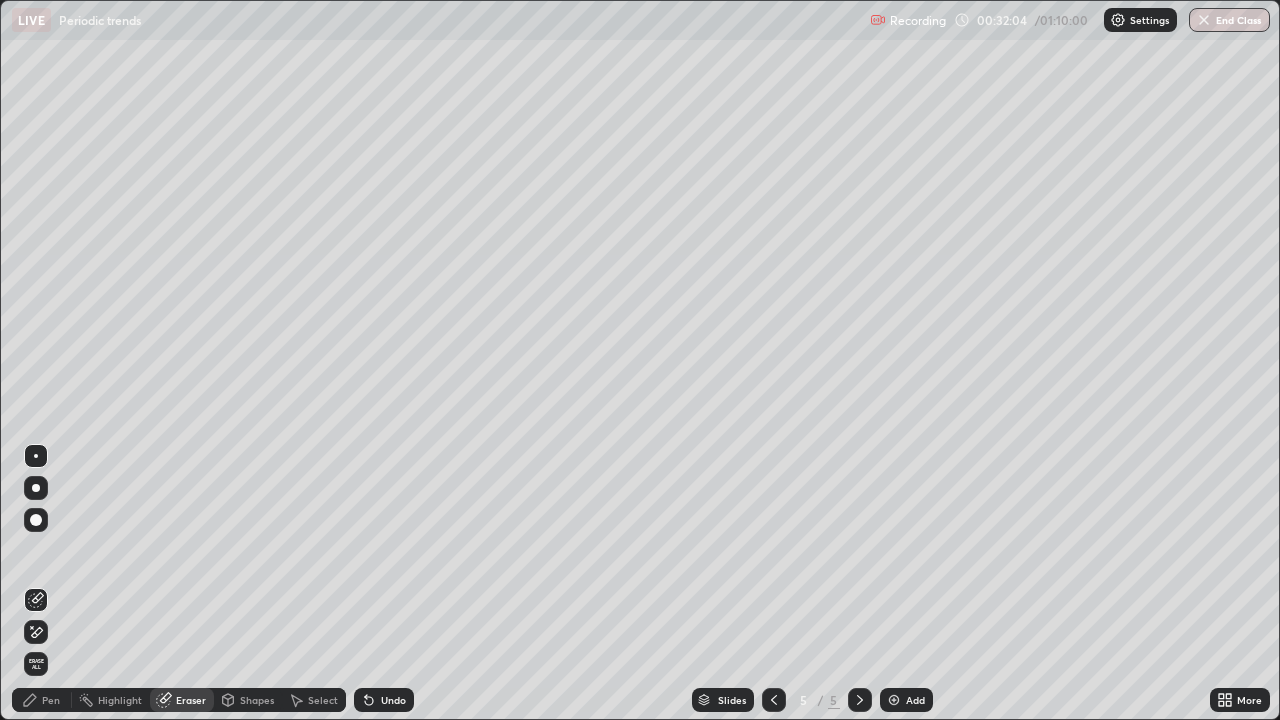 click on "Pen" at bounding box center [51, 700] 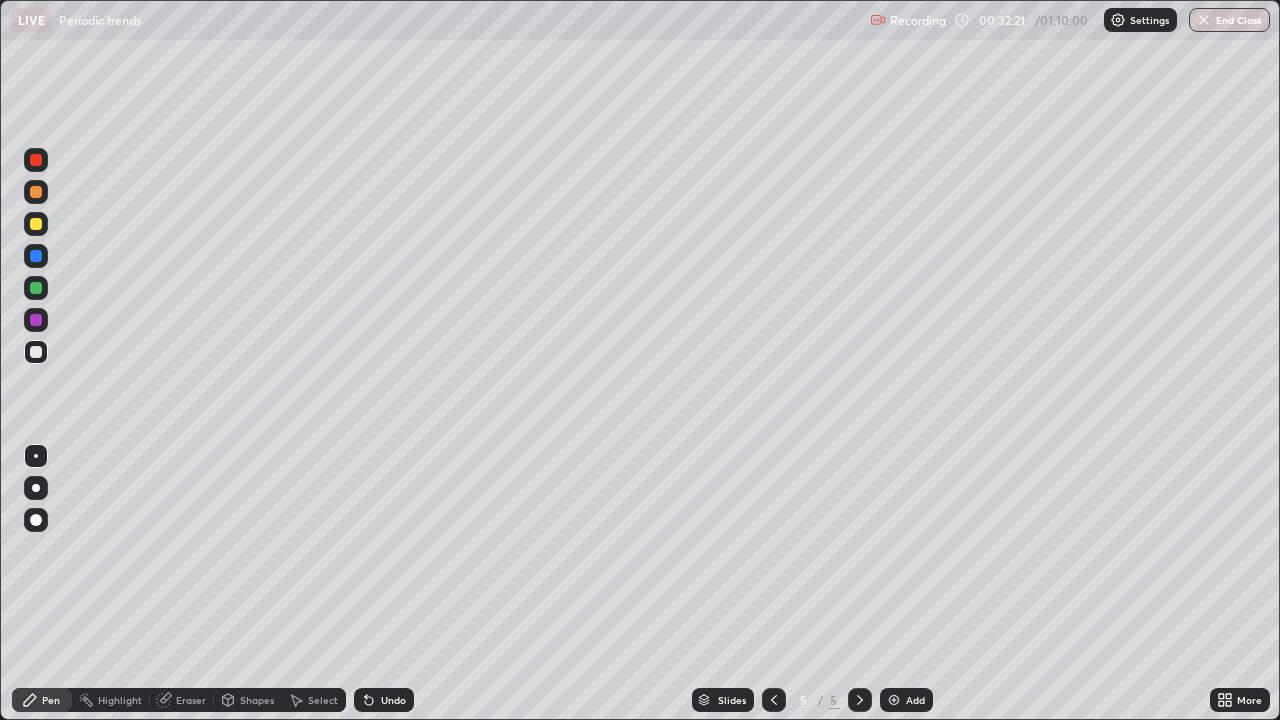 click at bounding box center [36, 224] 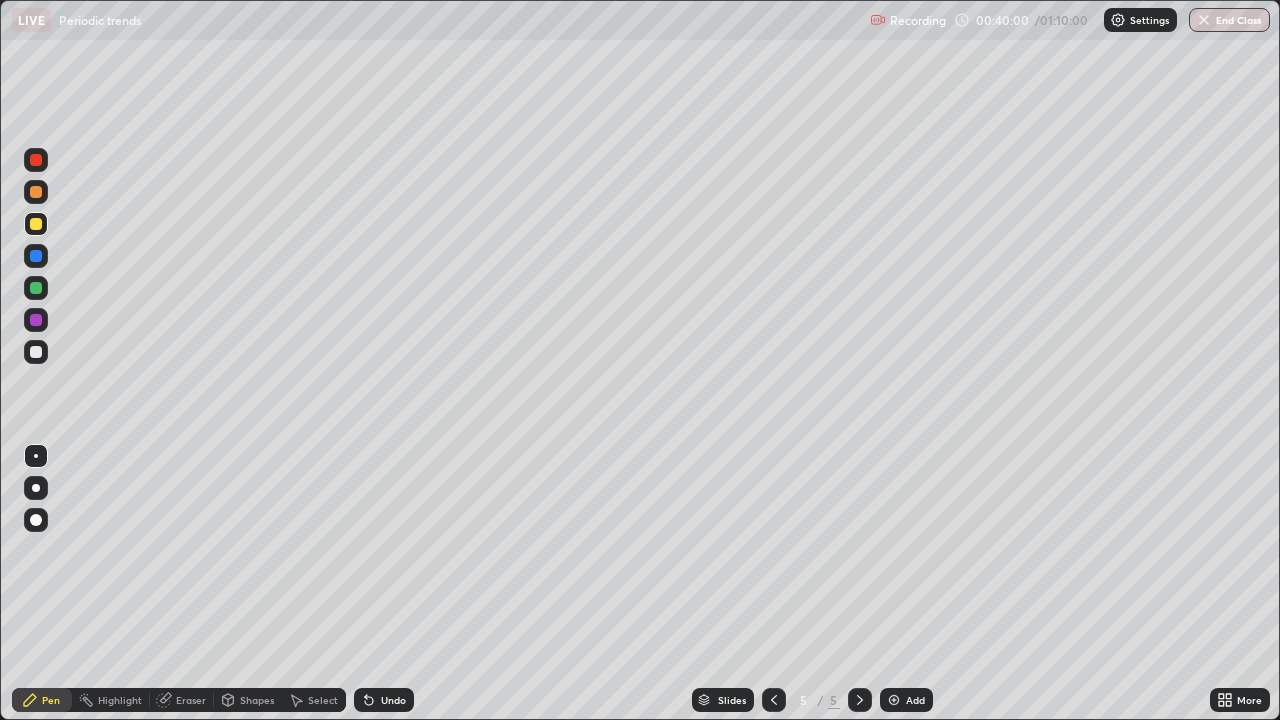 click on "Add" at bounding box center [906, 700] 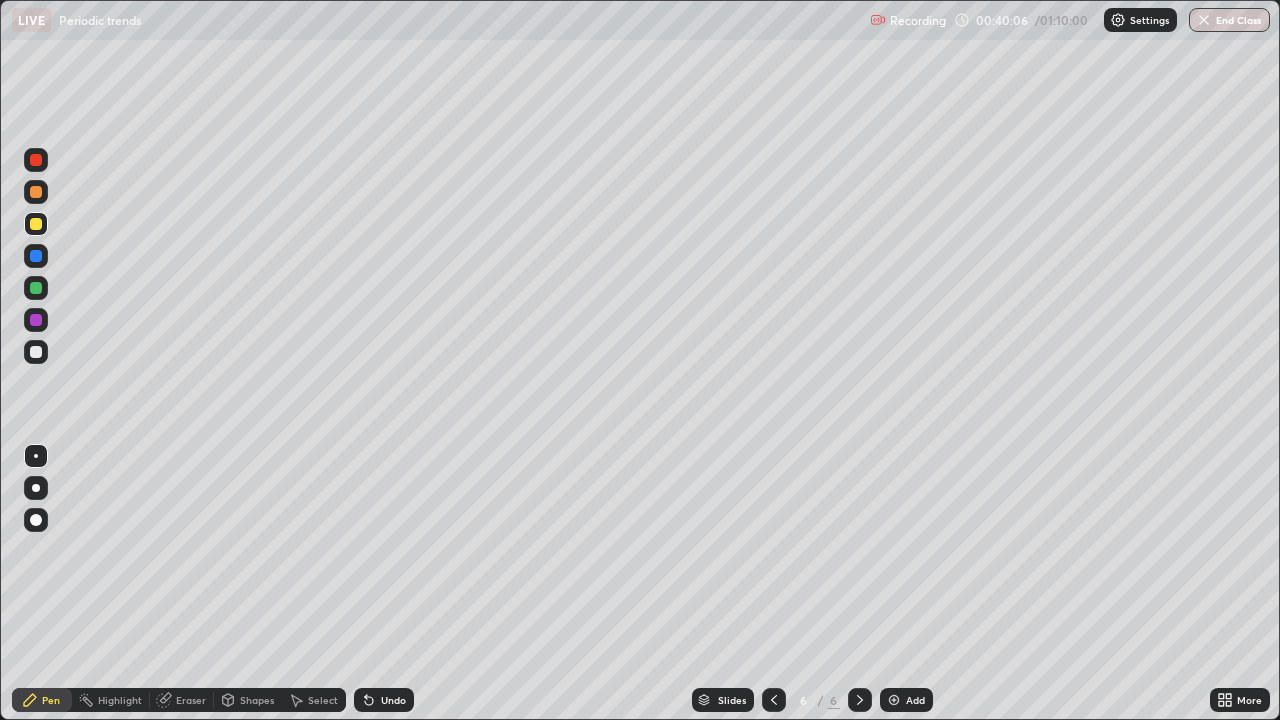click at bounding box center [36, 192] 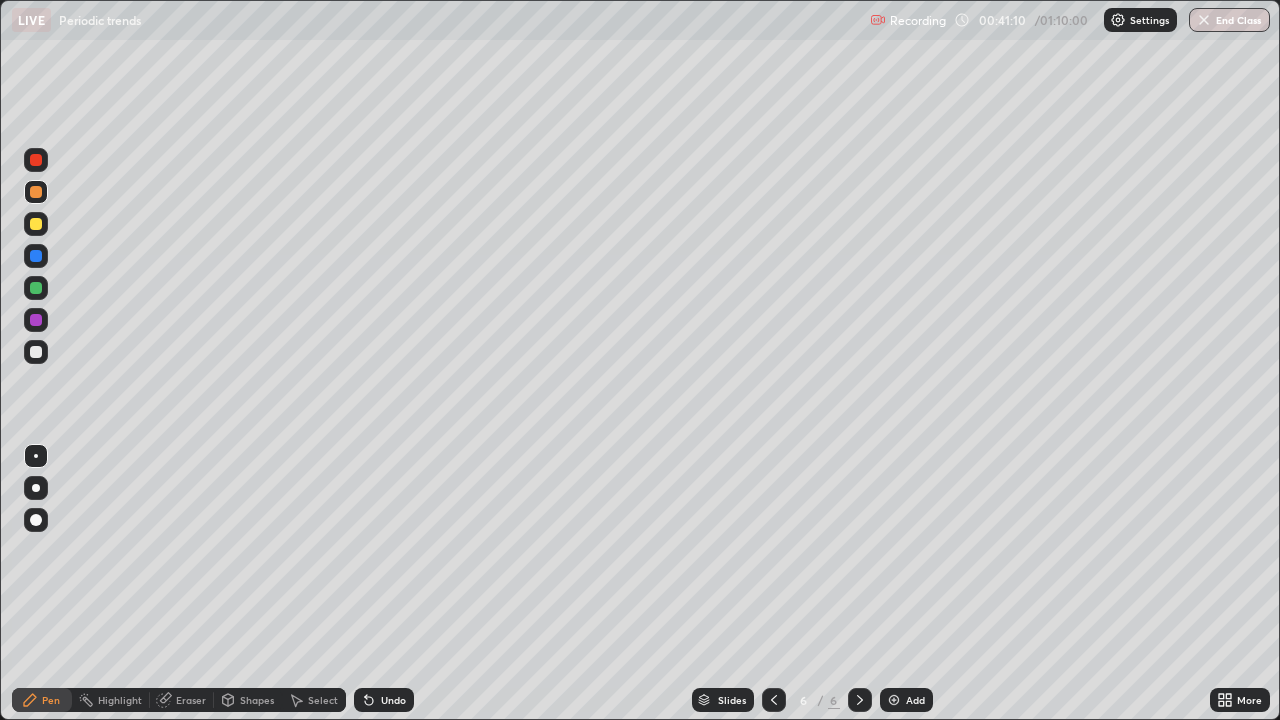click 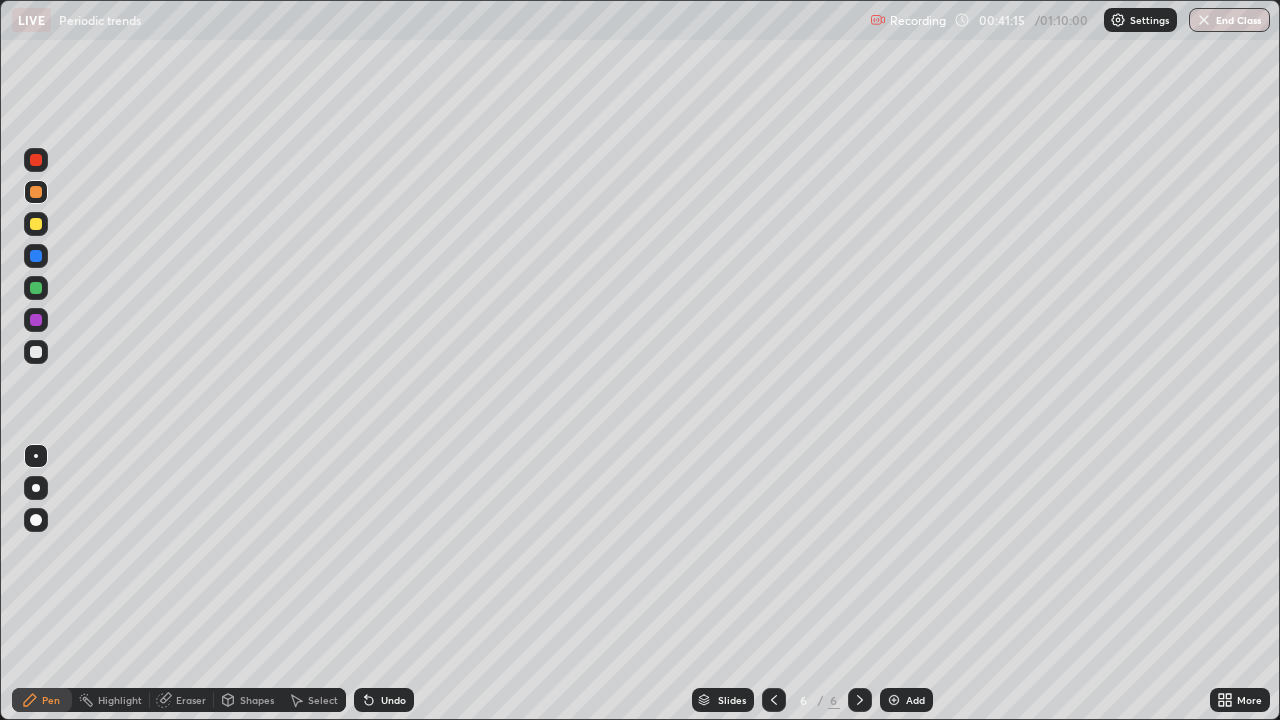 click 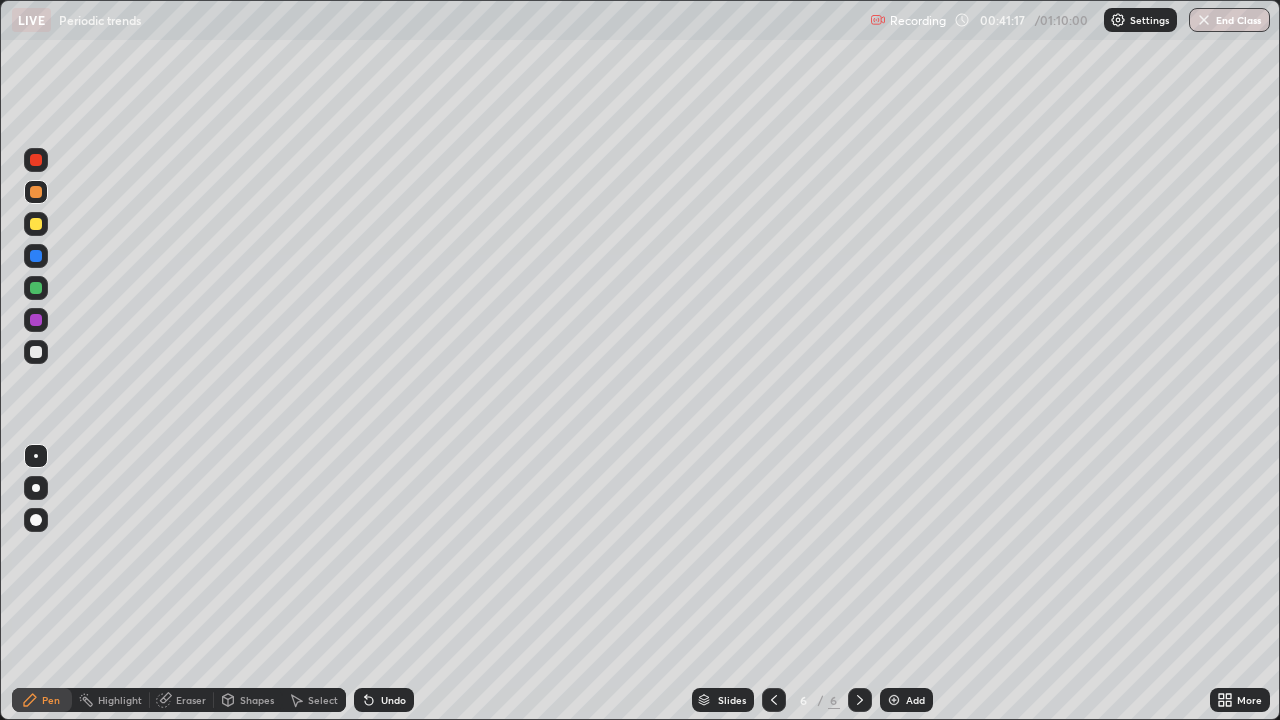 click 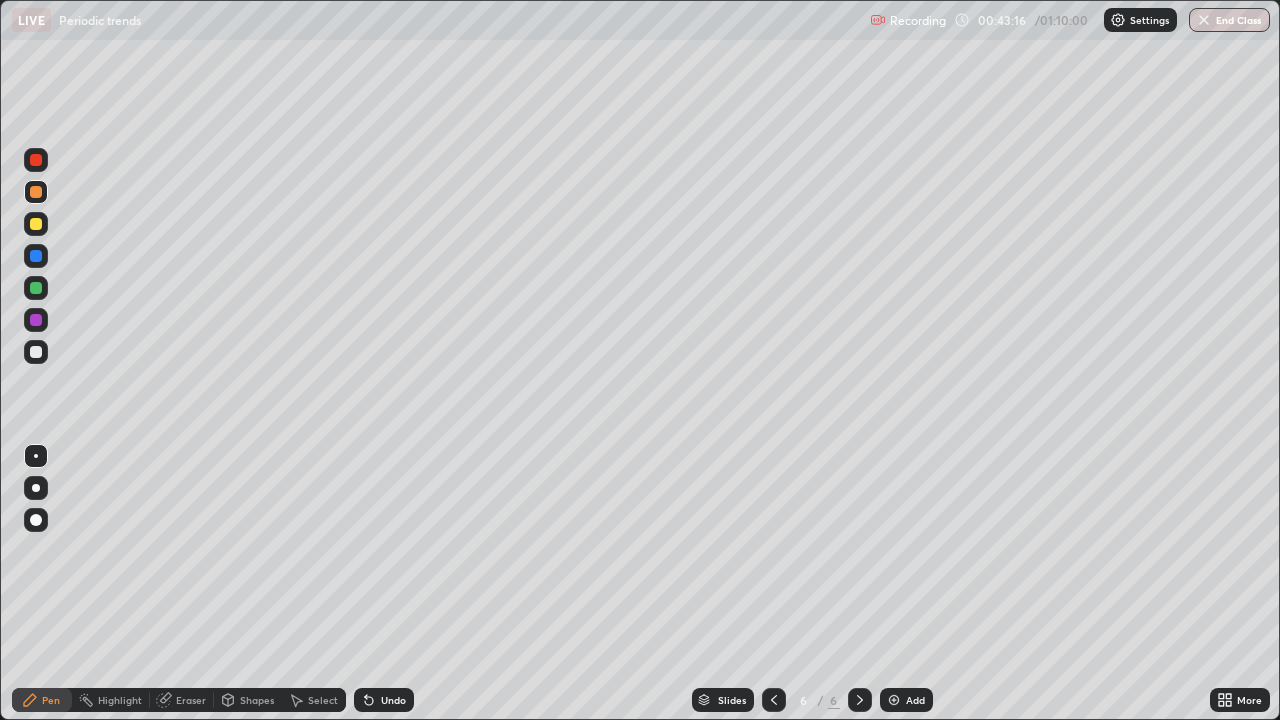 click at bounding box center [36, 352] 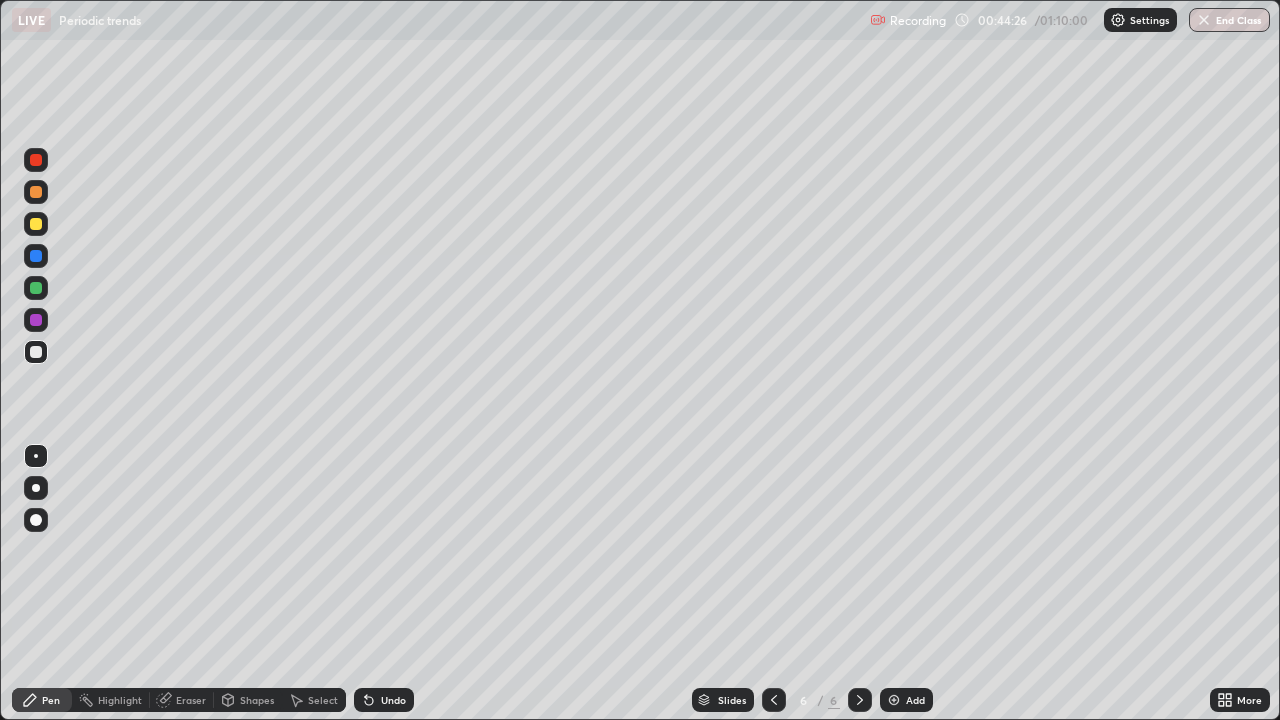 click at bounding box center [894, 700] 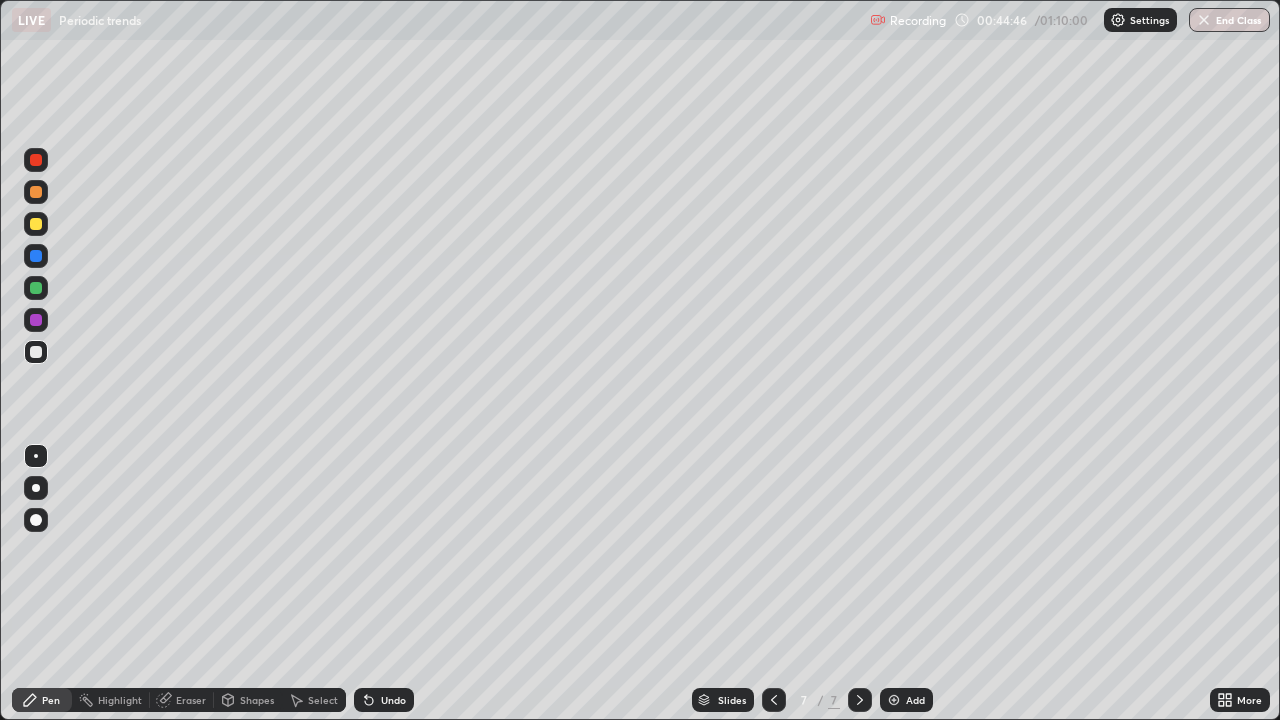 click 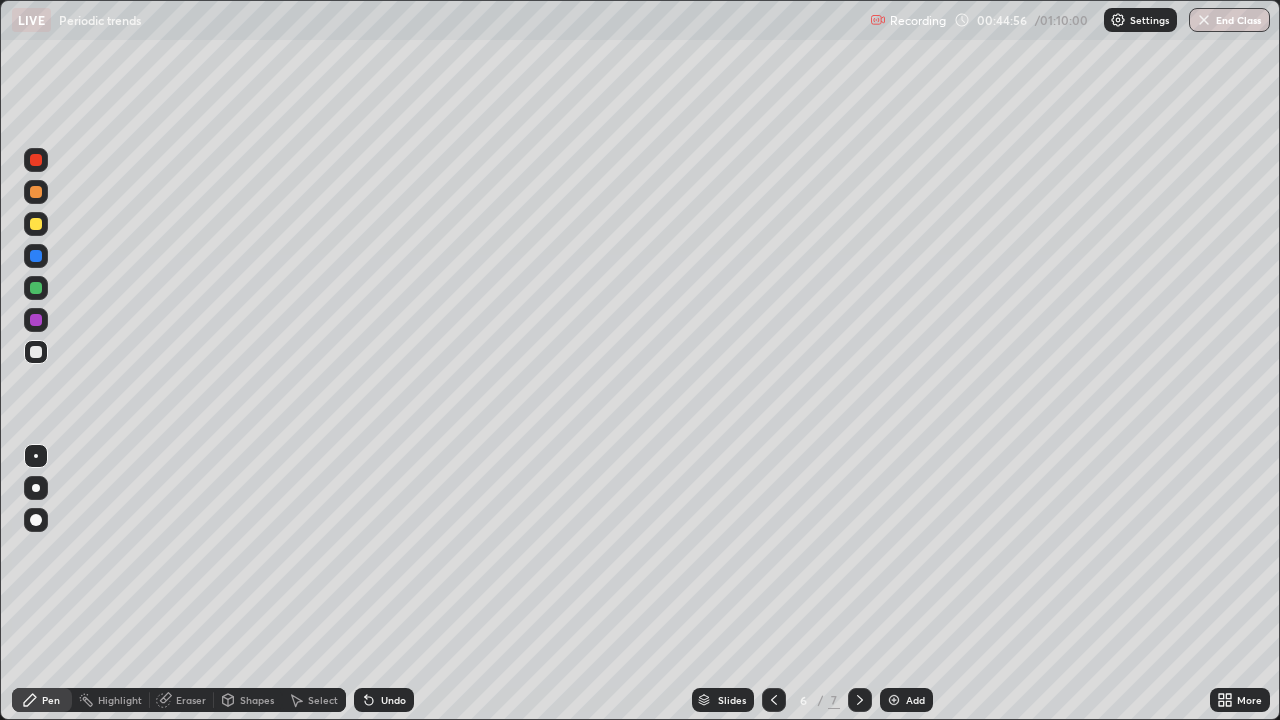 click at bounding box center (860, 700) 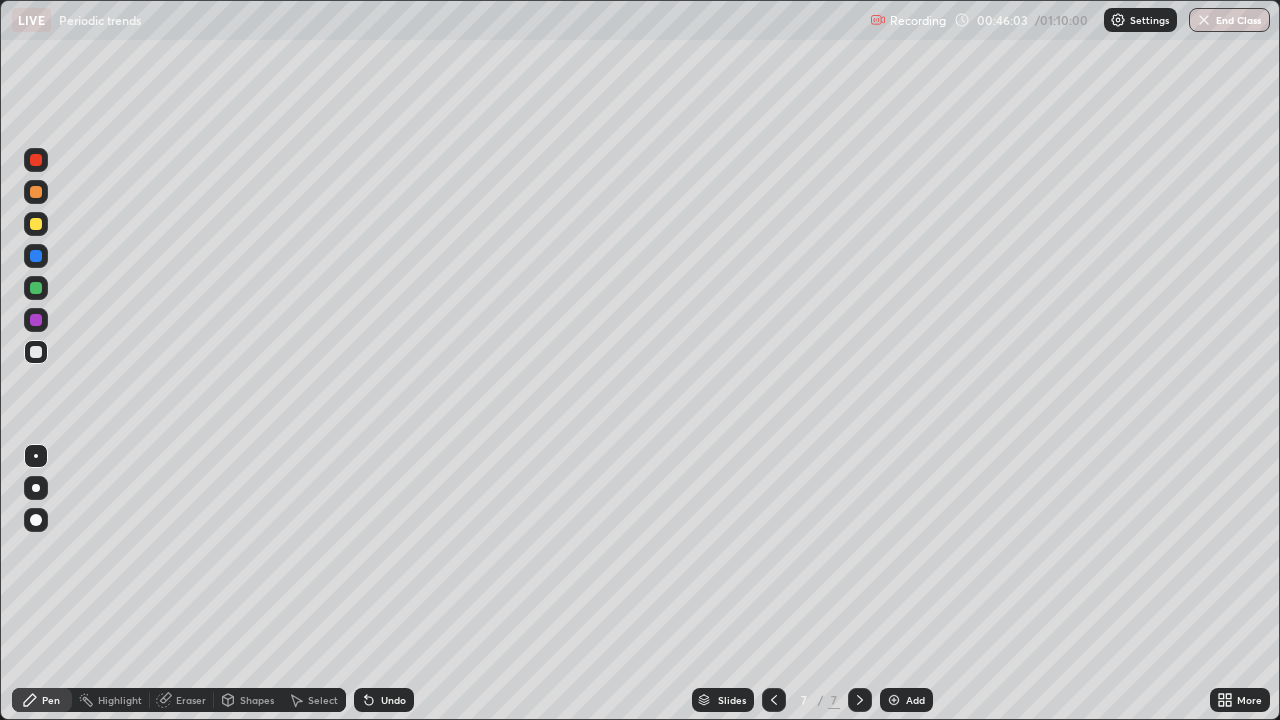 click 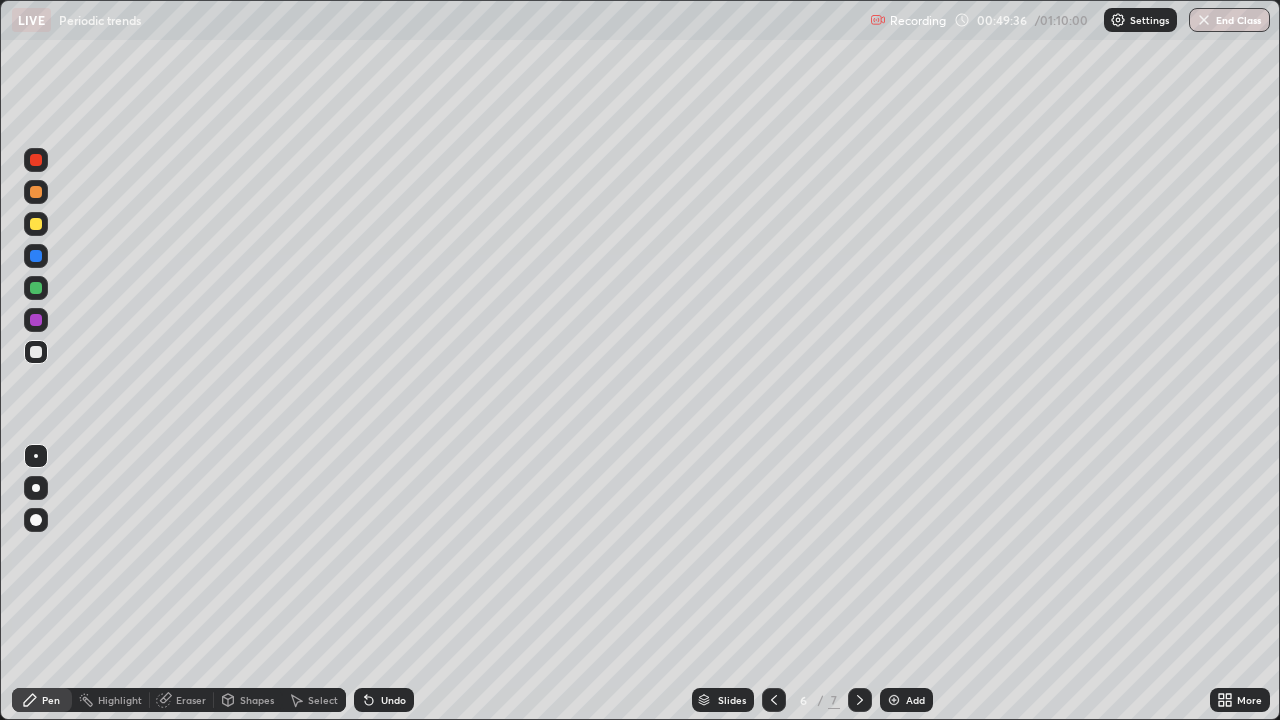 click 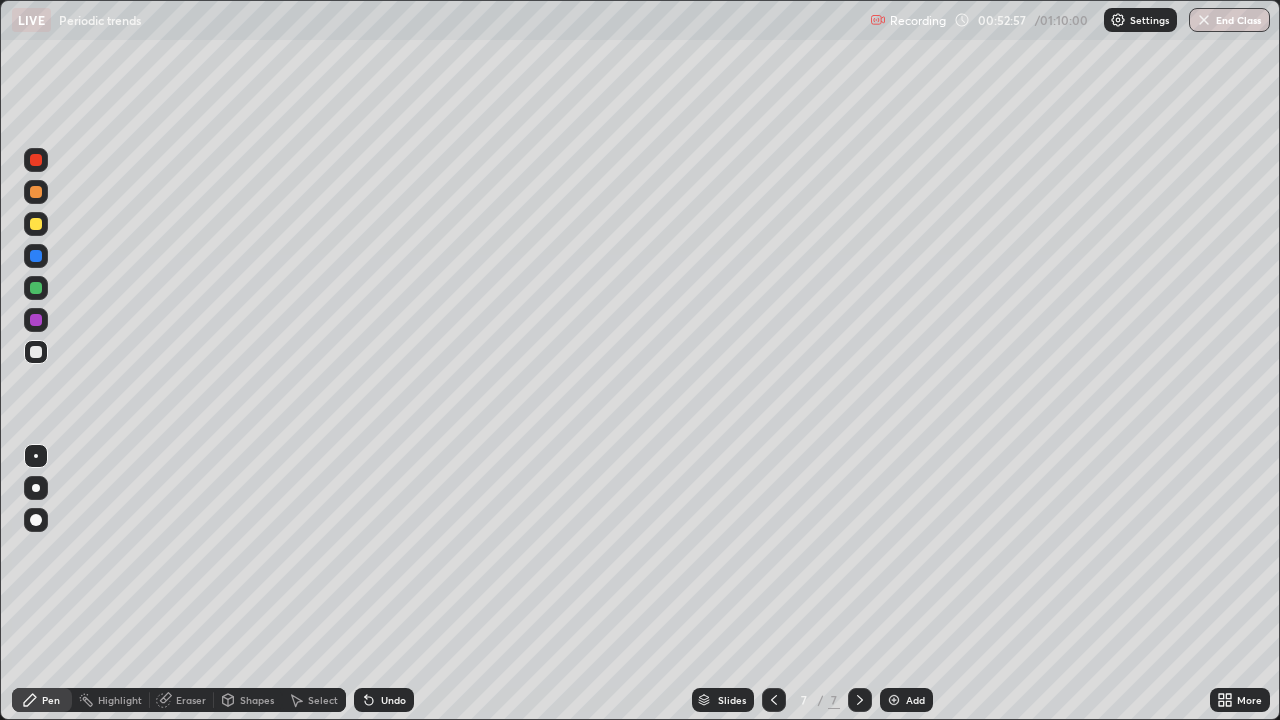 click 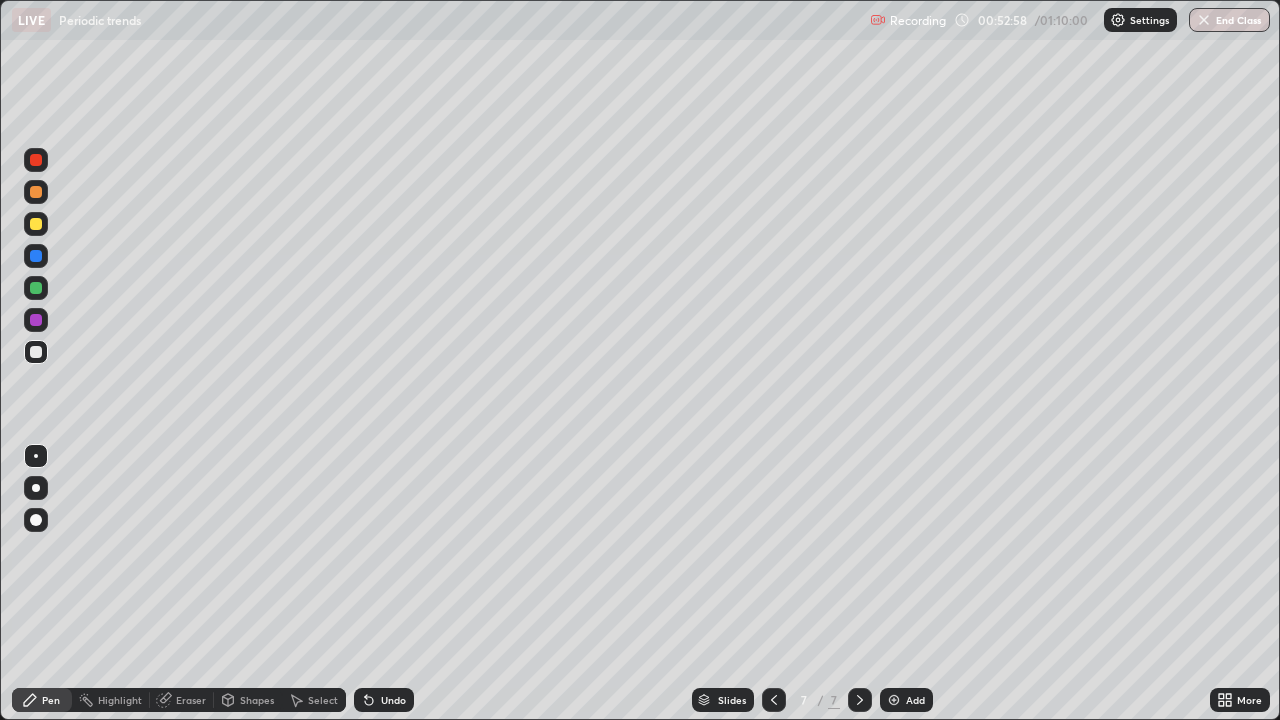 click 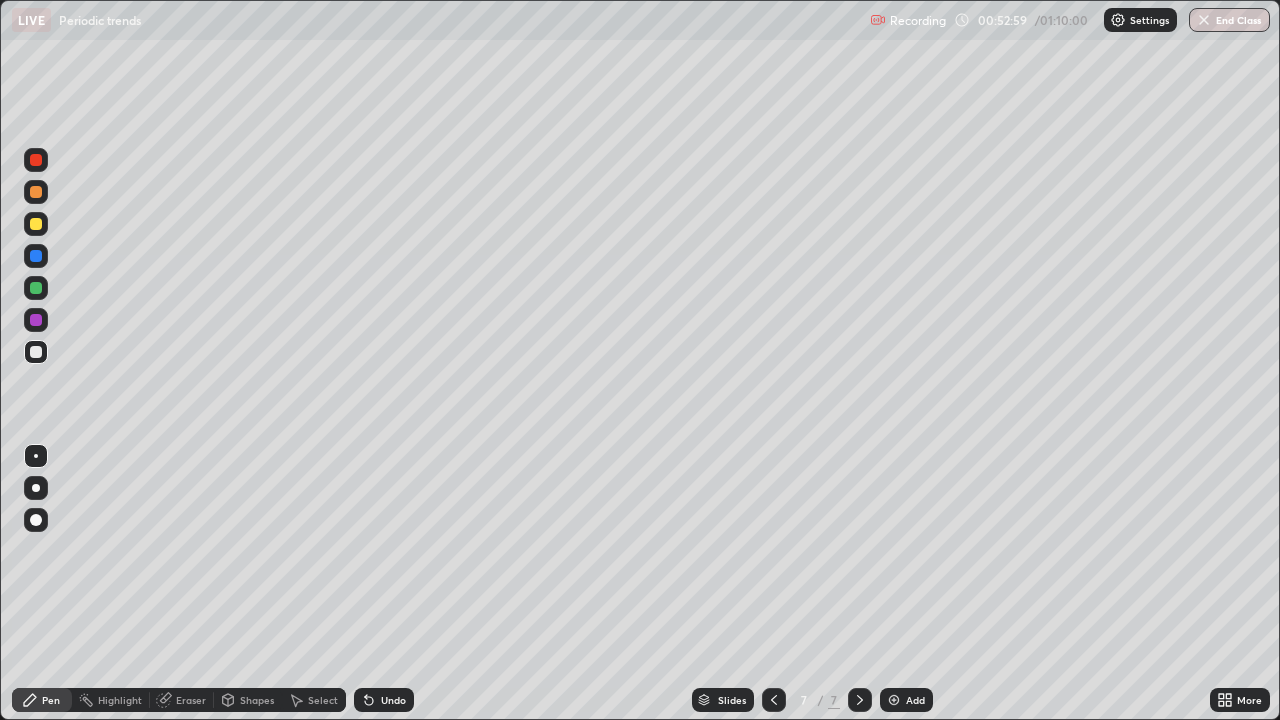 click on "Undo" at bounding box center [384, 700] 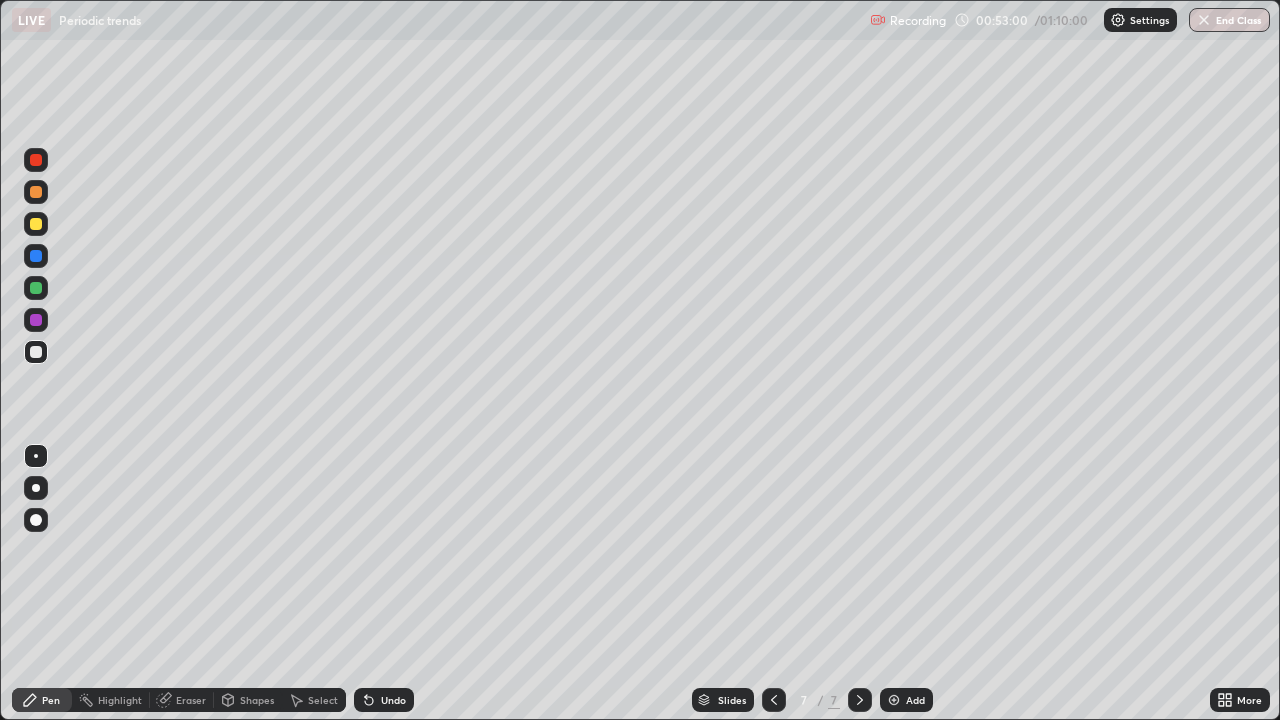 click on "Undo" at bounding box center [384, 700] 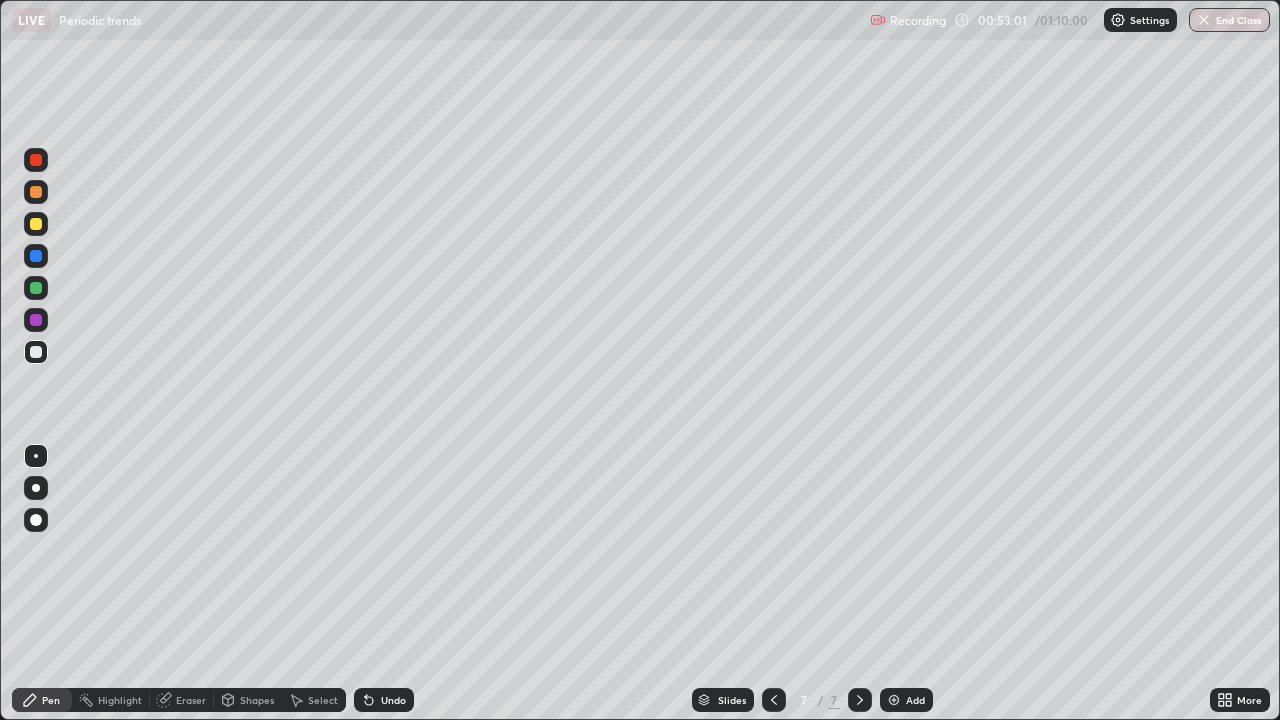click on "Undo" at bounding box center [384, 700] 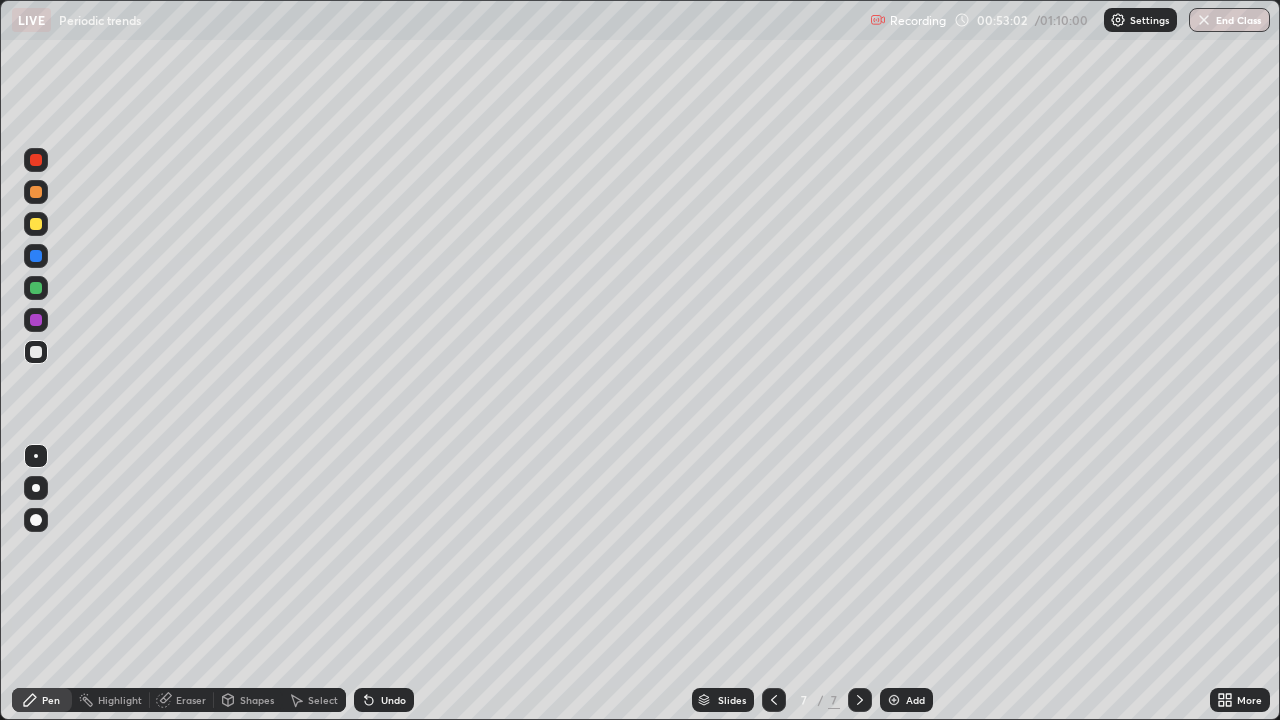 click on "Undo" at bounding box center [384, 700] 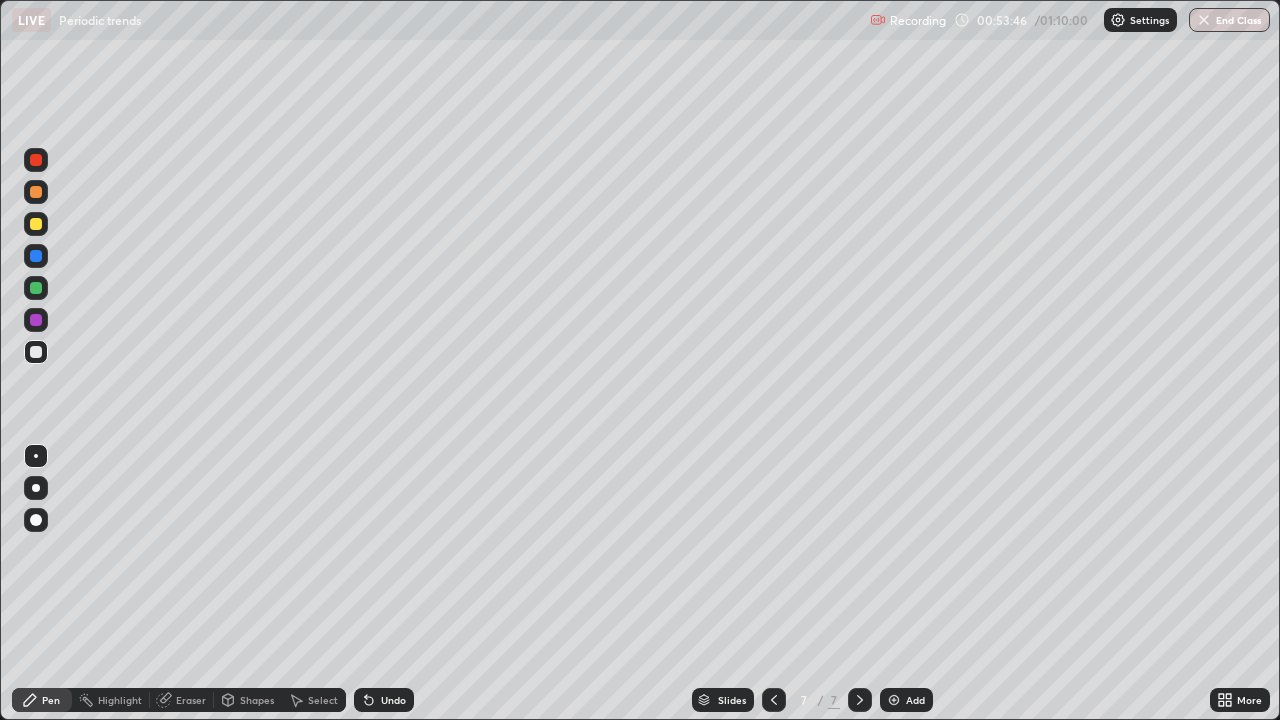 click on "Undo" at bounding box center (393, 700) 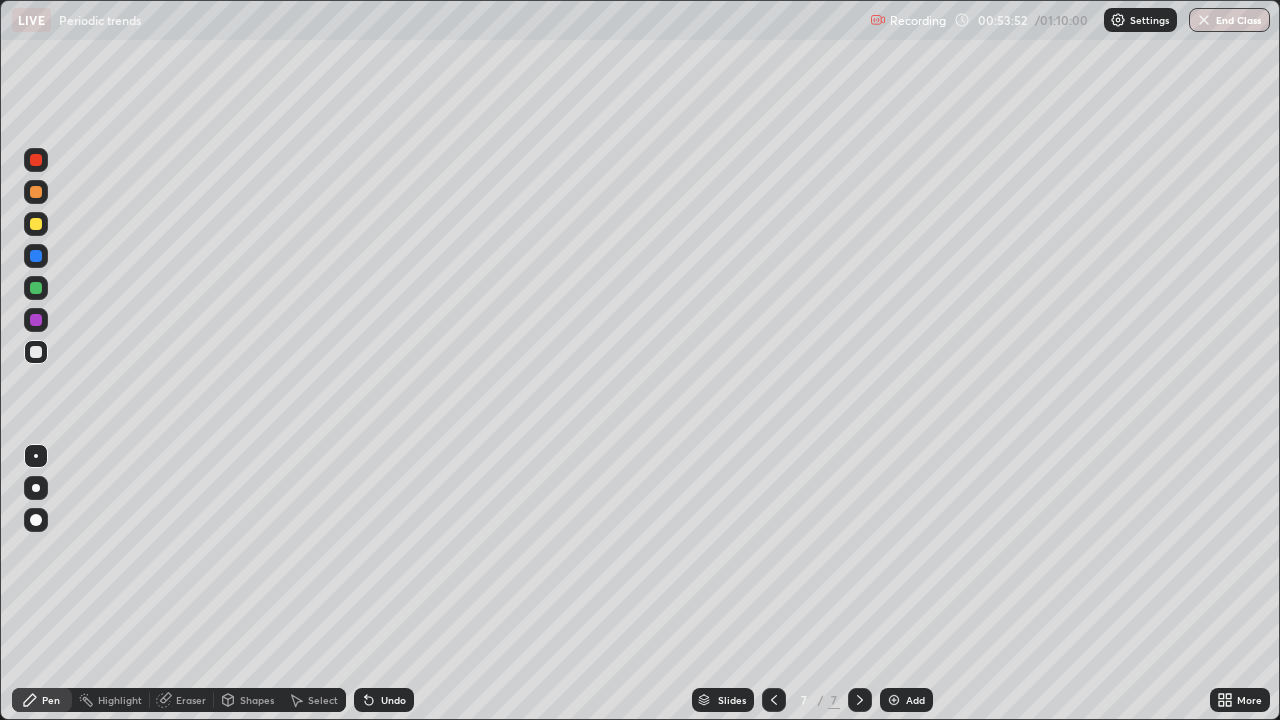click on "Slides 7 / 7 Add" at bounding box center (812, 700) 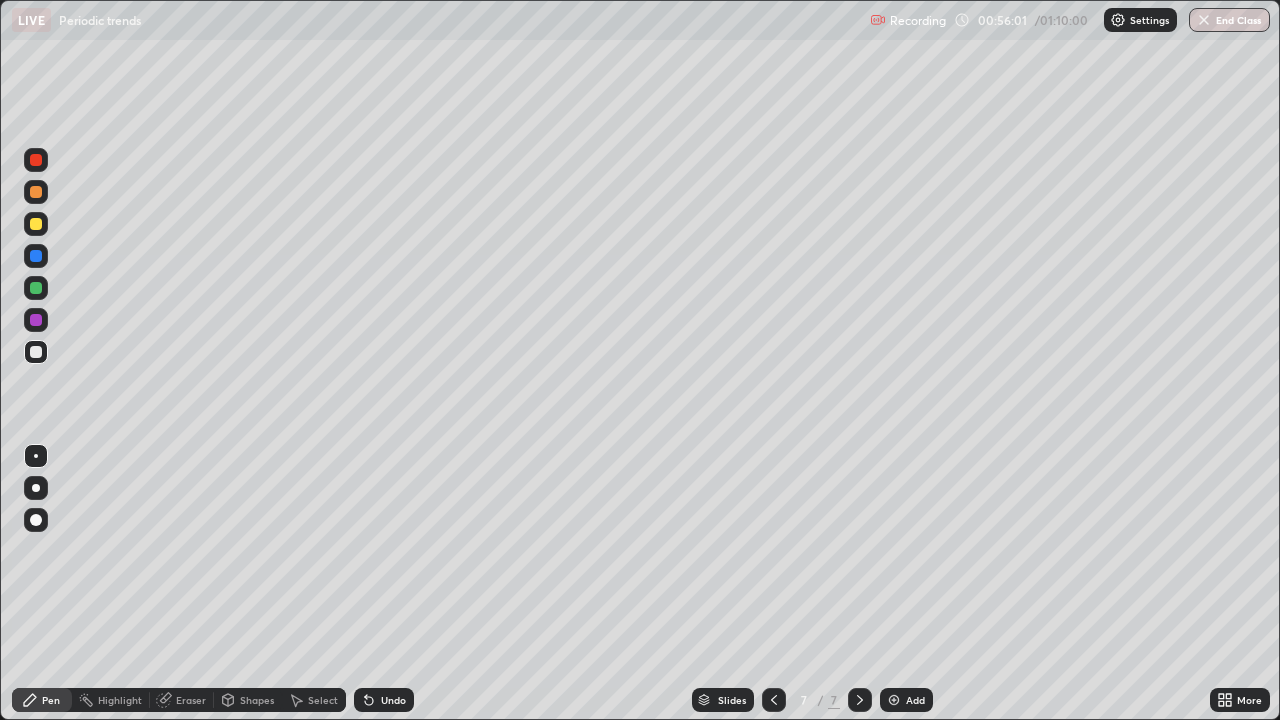 click at bounding box center (894, 700) 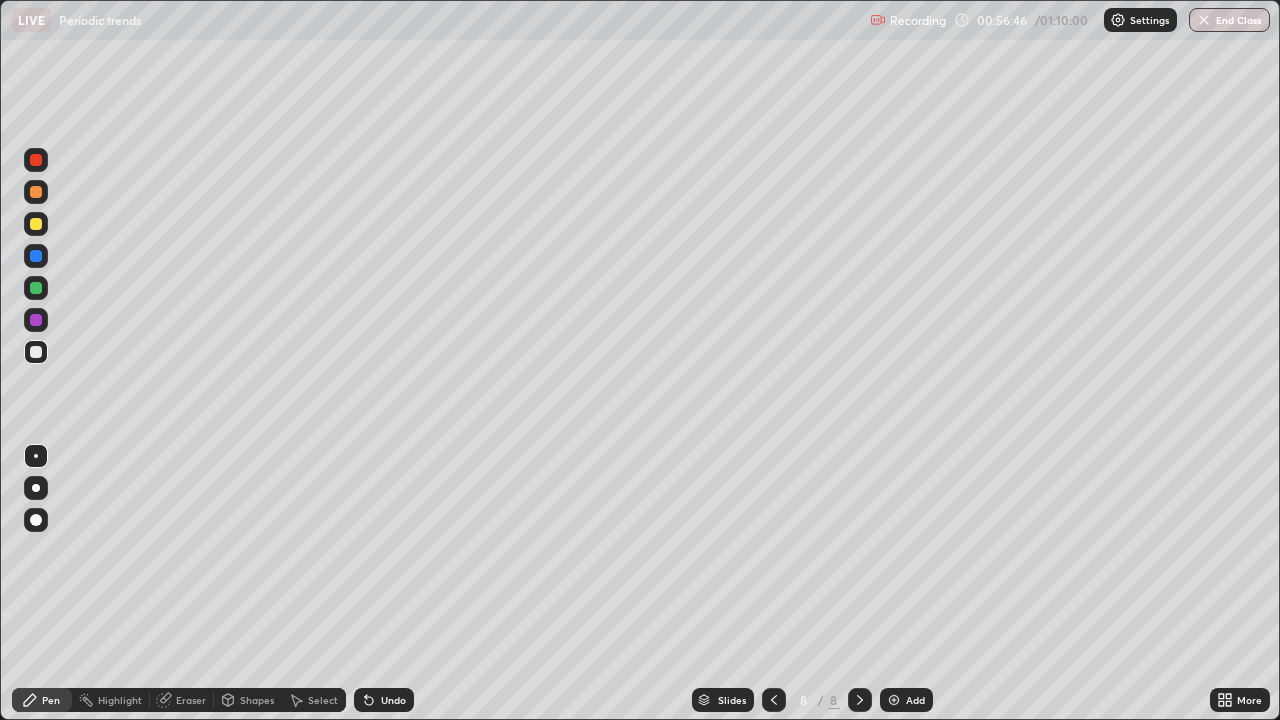 click 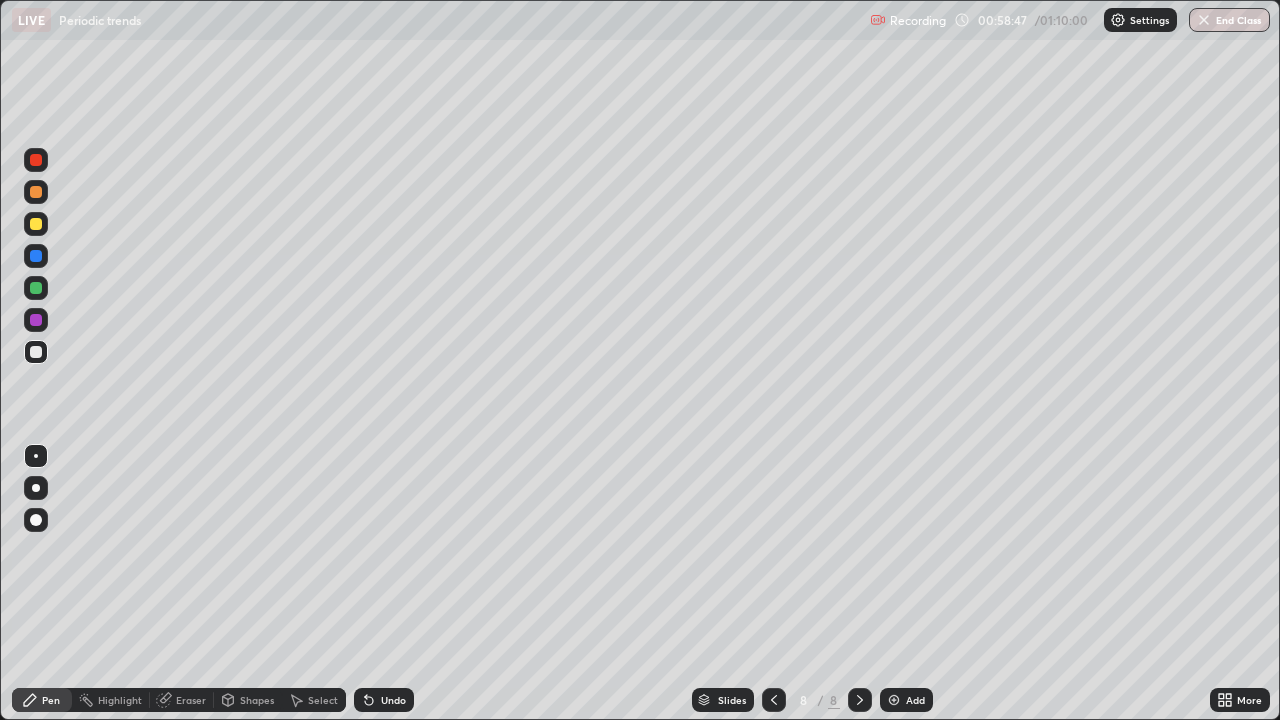 click at bounding box center [36, 320] 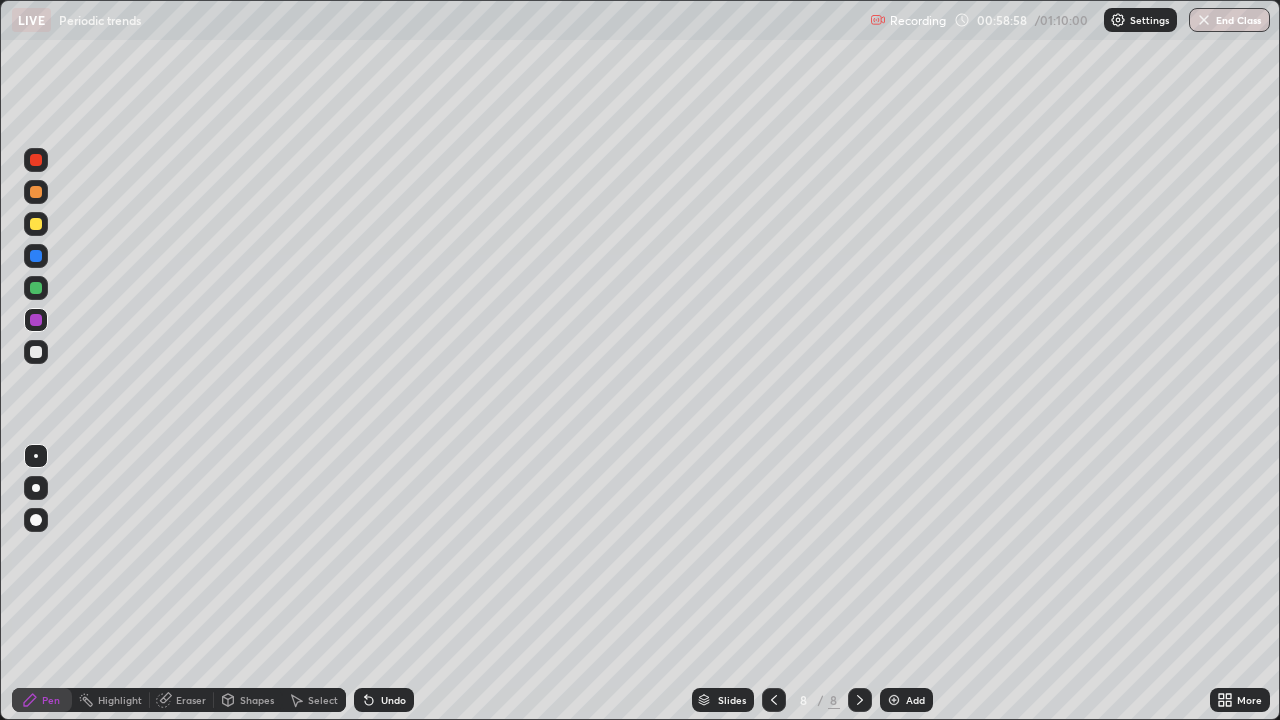 click at bounding box center [36, 288] 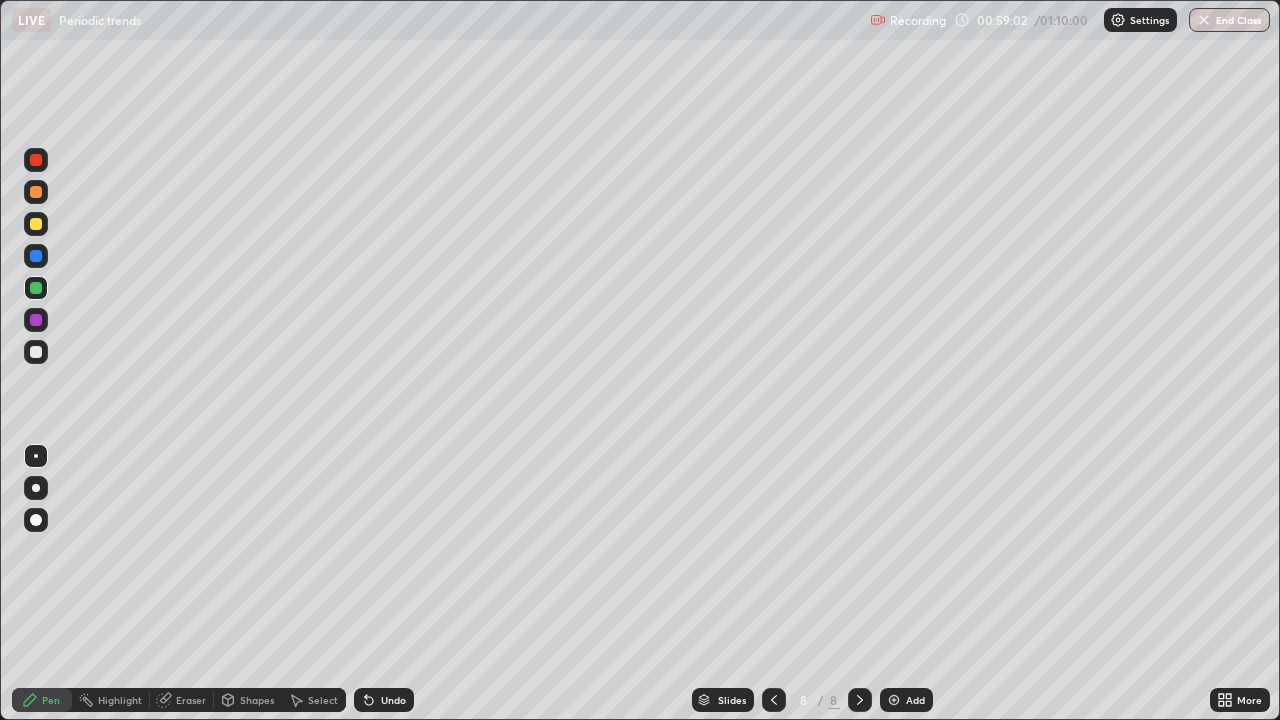 click on "Undo" at bounding box center (384, 700) 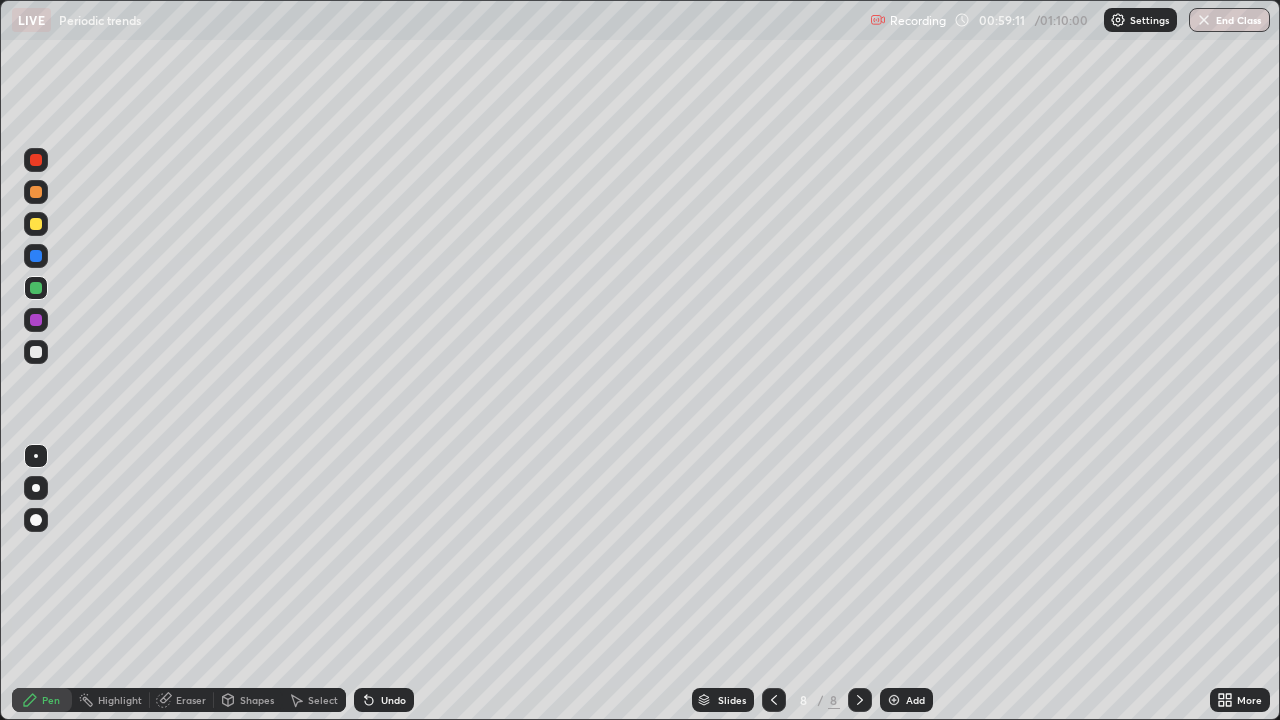 click at bounding box center (36, 352) 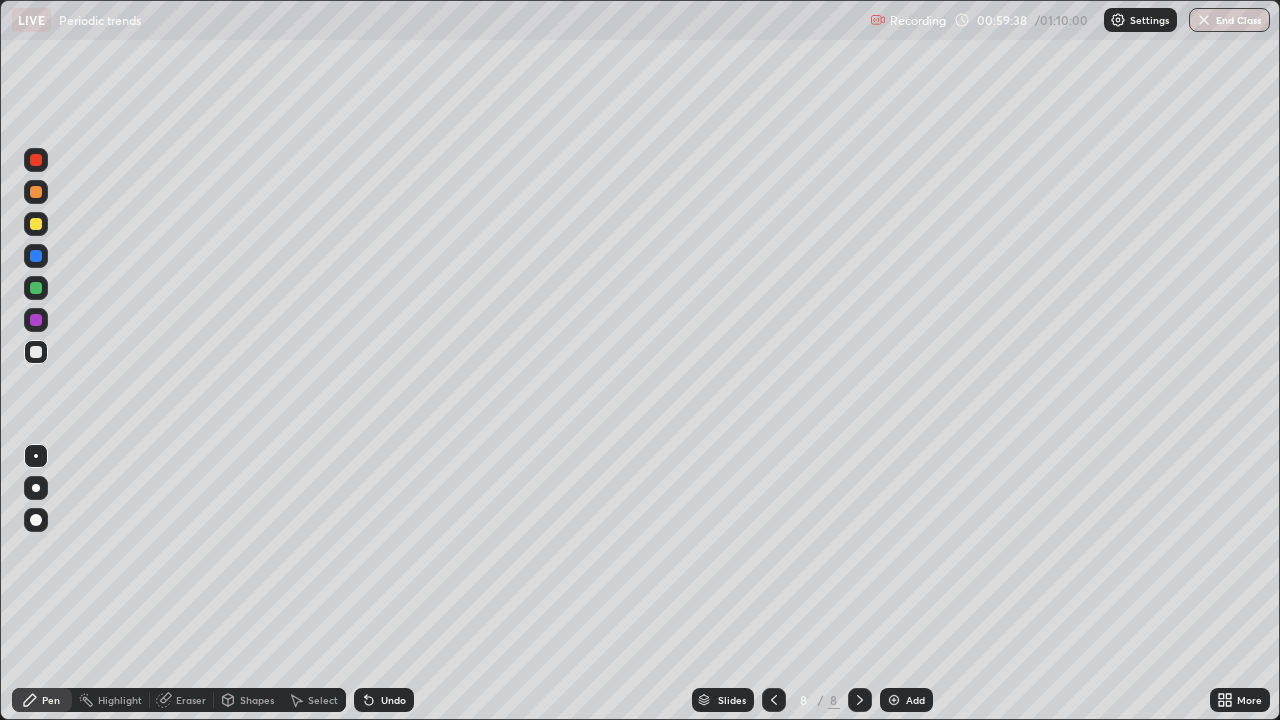 click 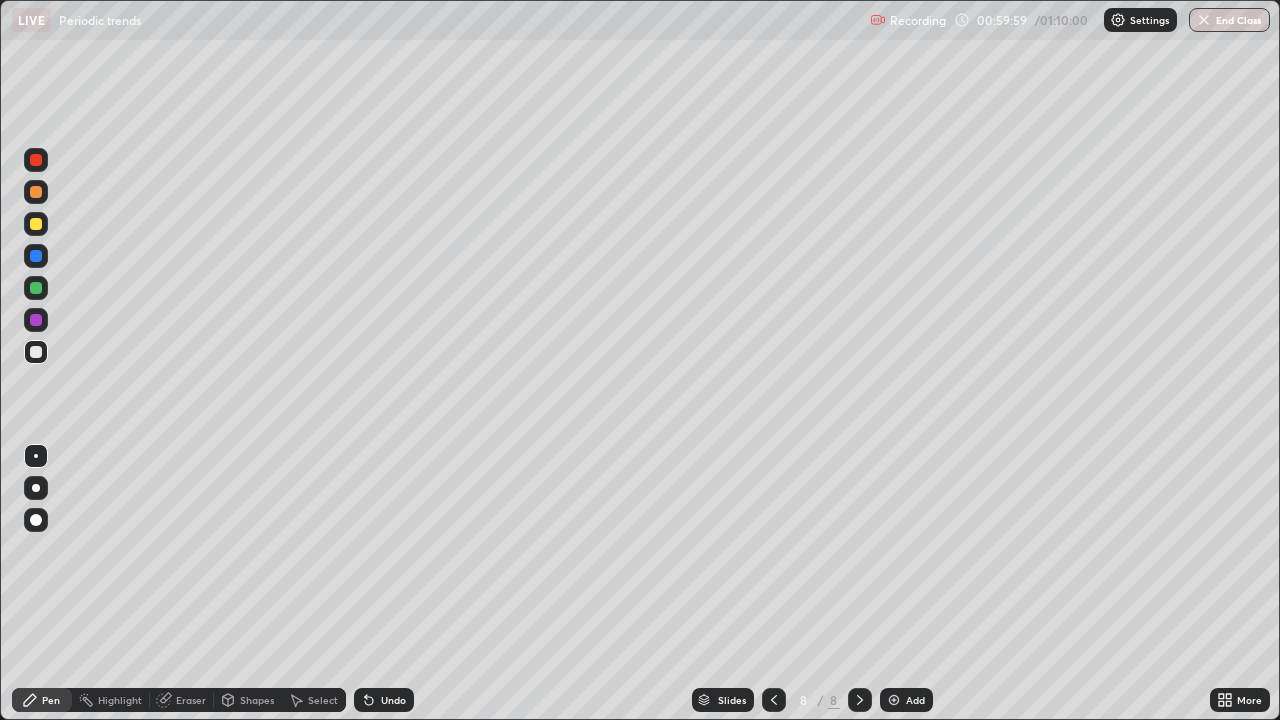 click on "Undo" at bounding box center [380, 700] 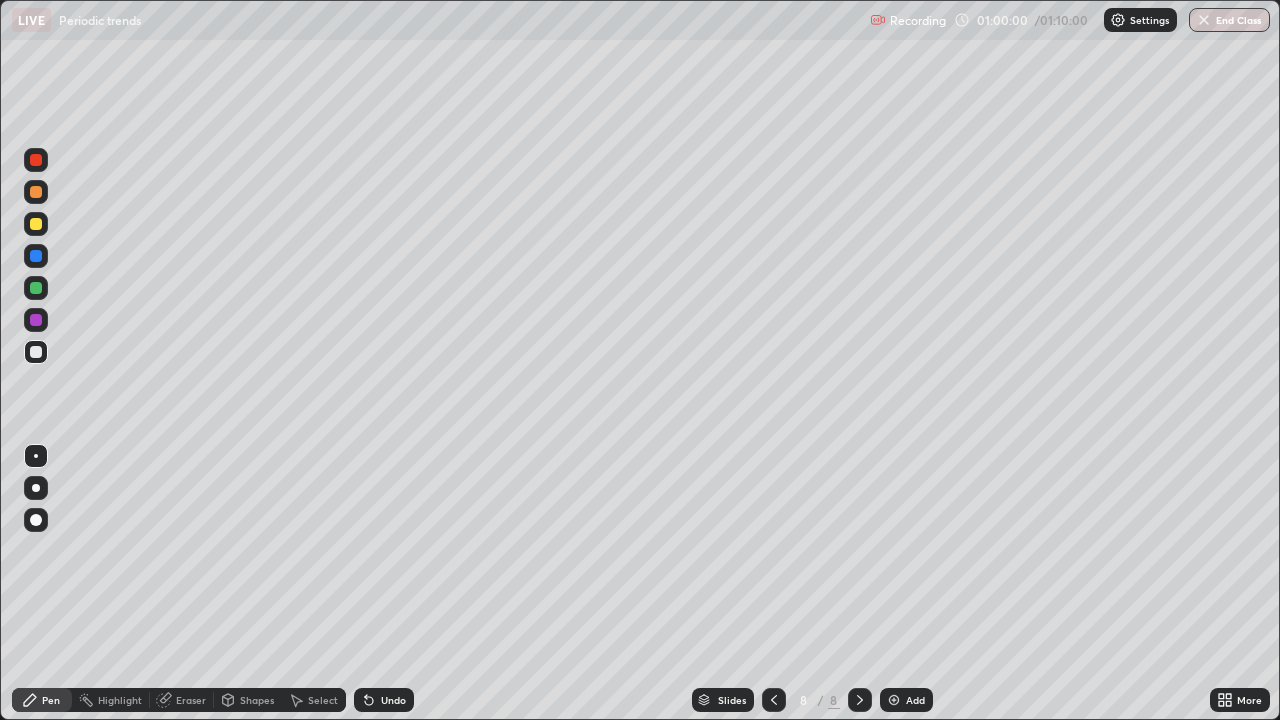 click on "Undo" at bounding box center [380, 700] 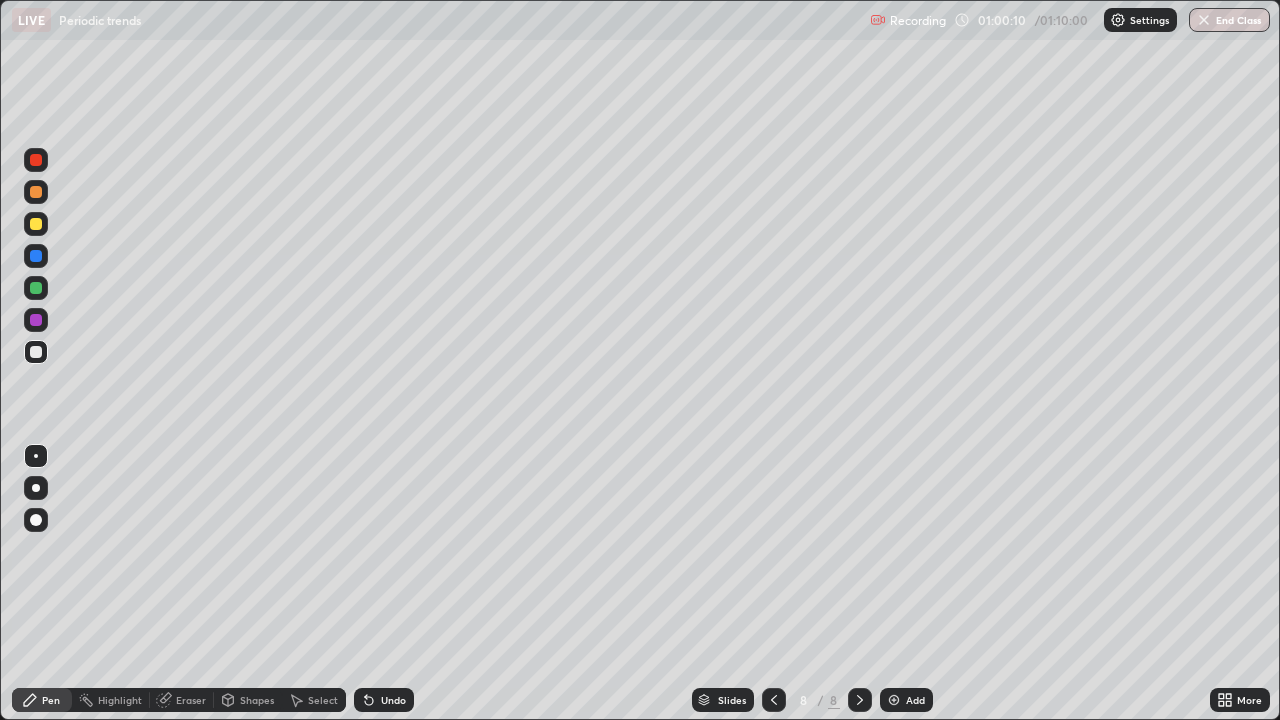 click 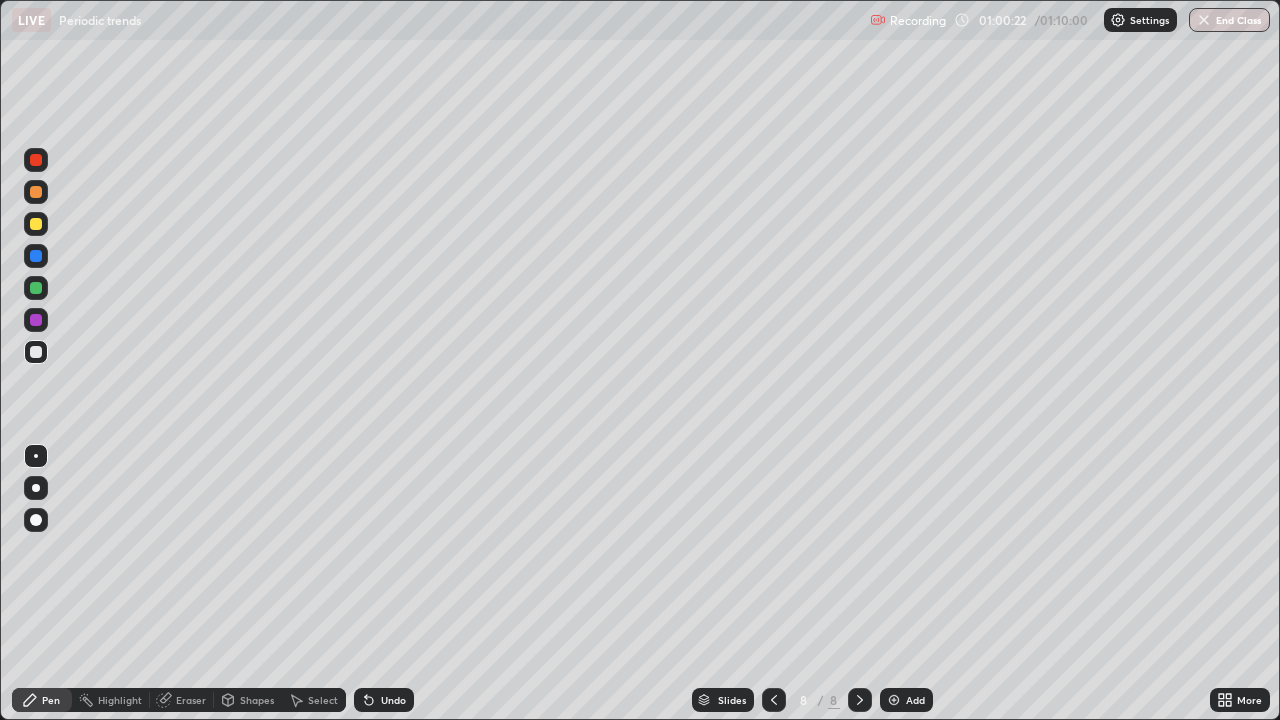 click at bounding box center [36, 288] 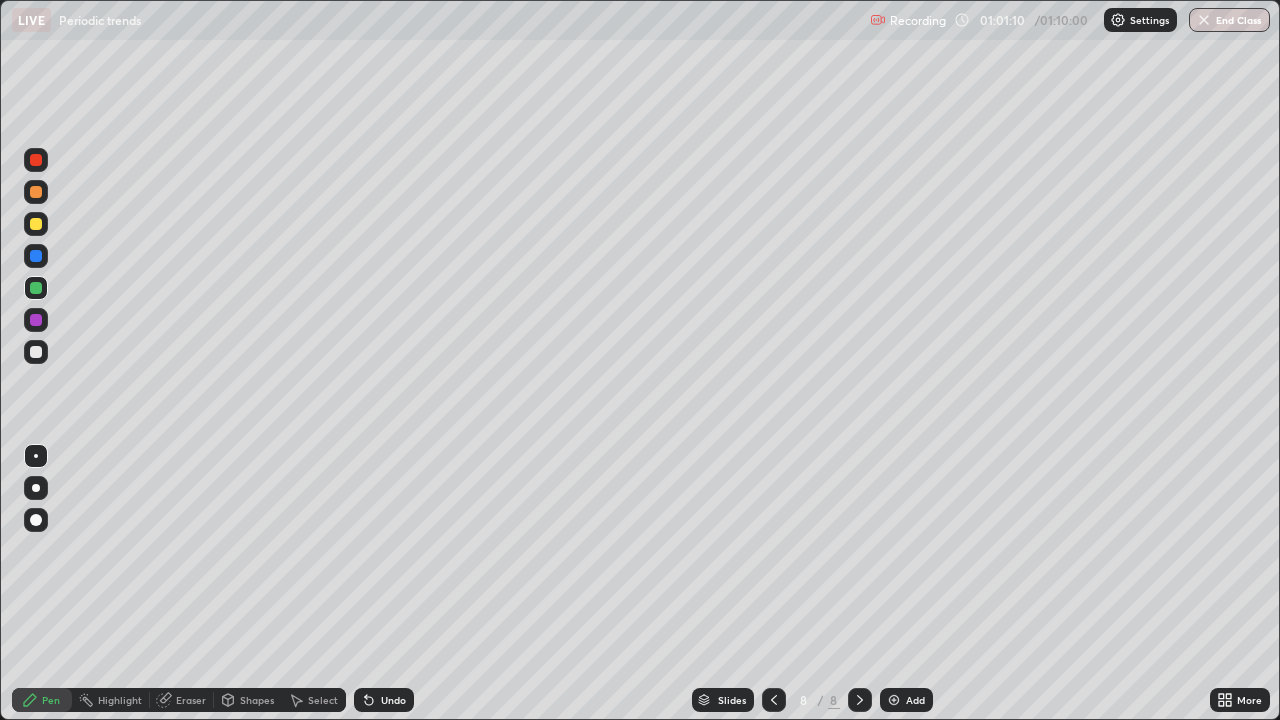 click at bounding box center (36, 352) 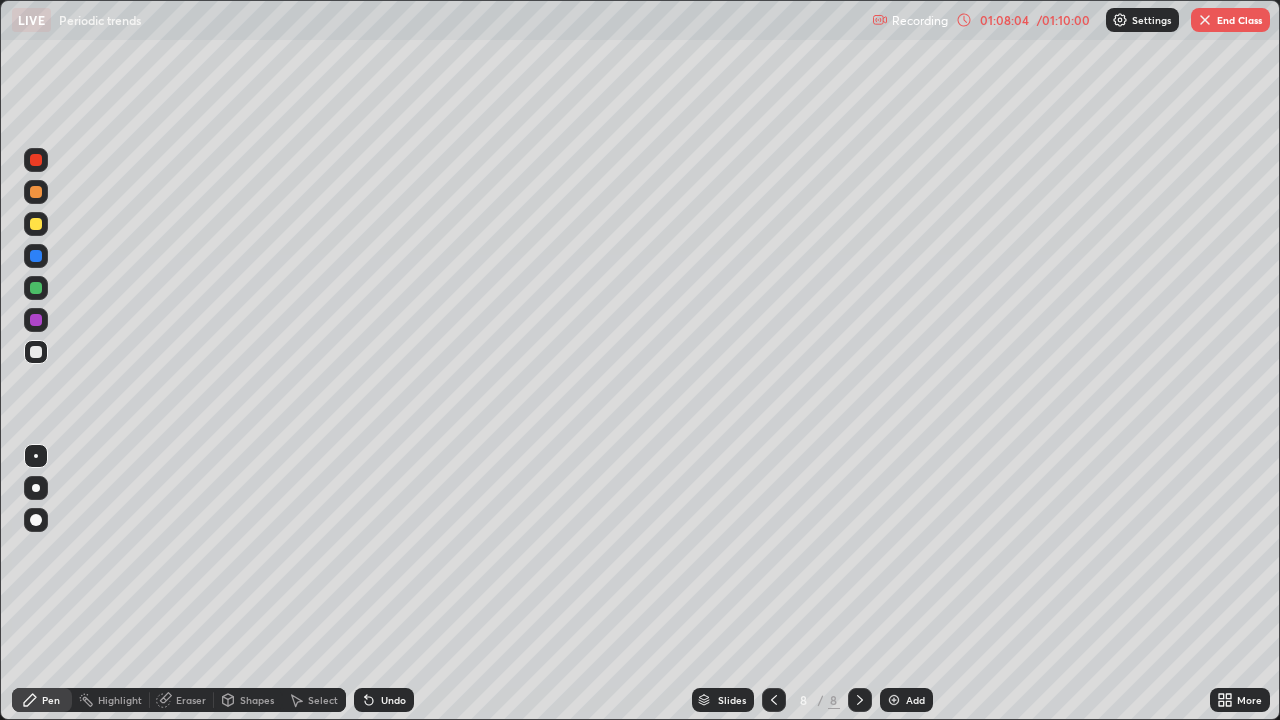 click on "End Class" at bounding box center (1230, 20) 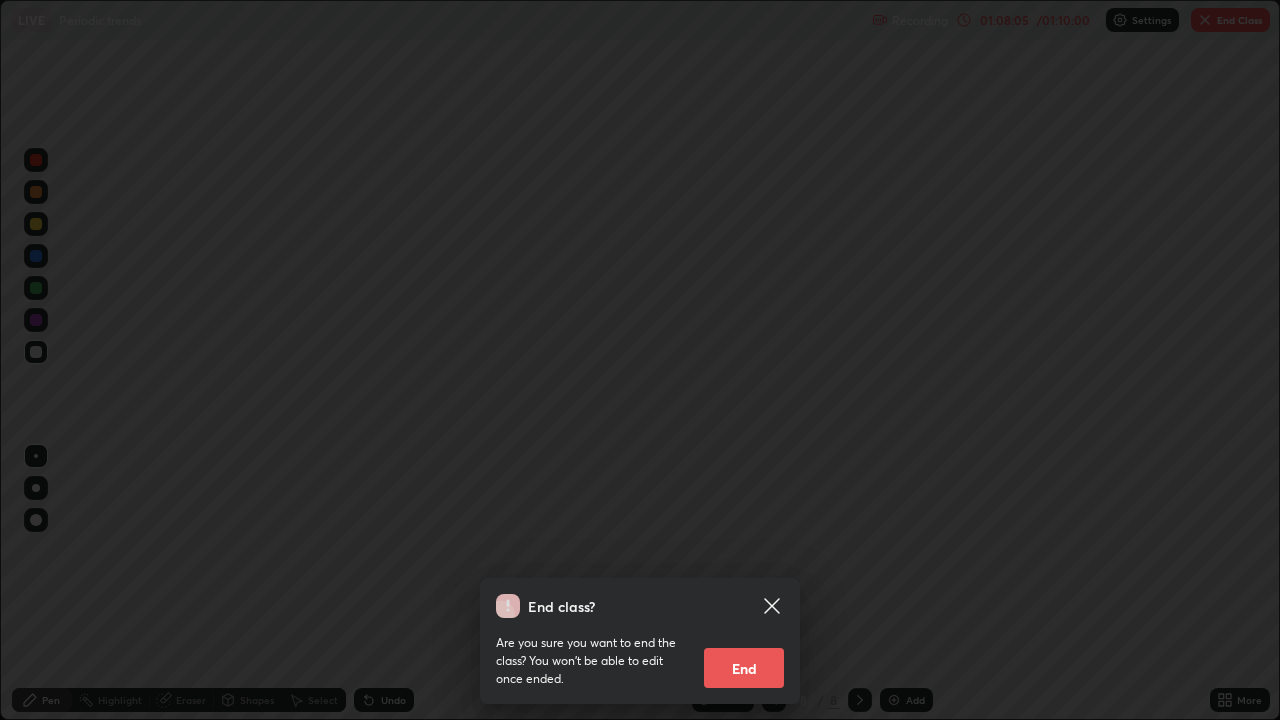 click on "End" at bounding box center [744, 668] 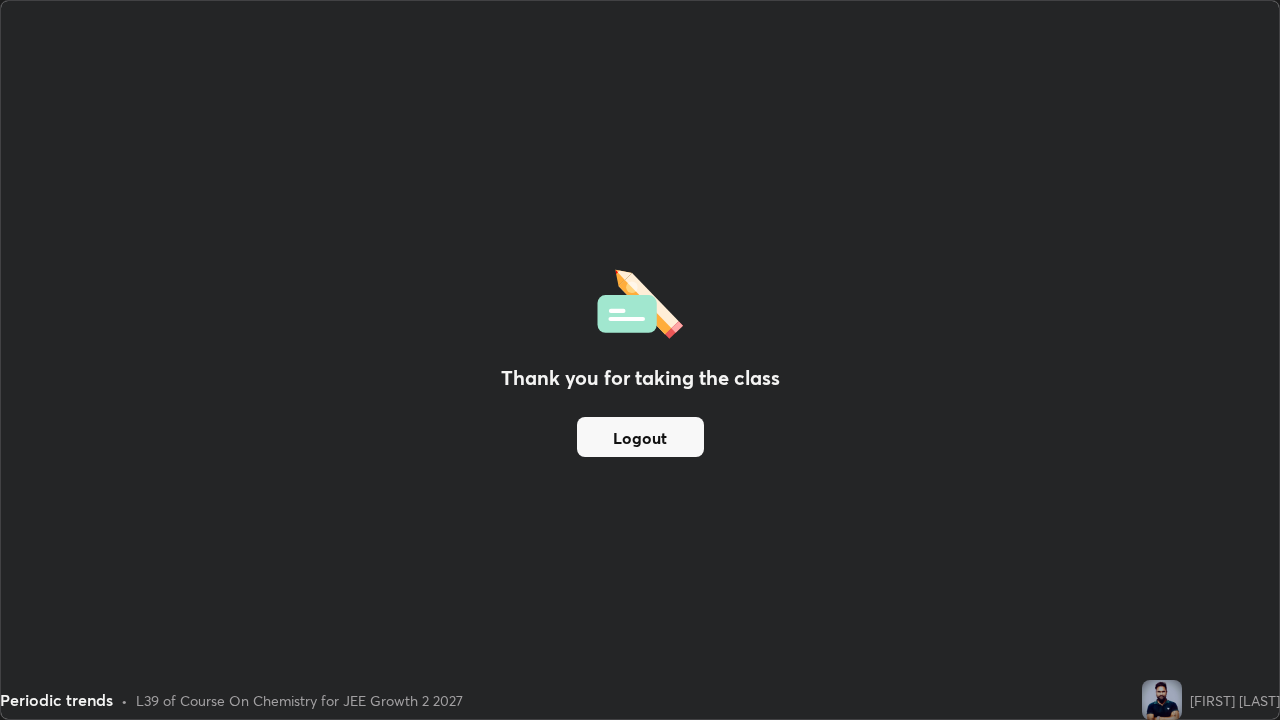 click on "Logout" at bounding box center (640, 437) 